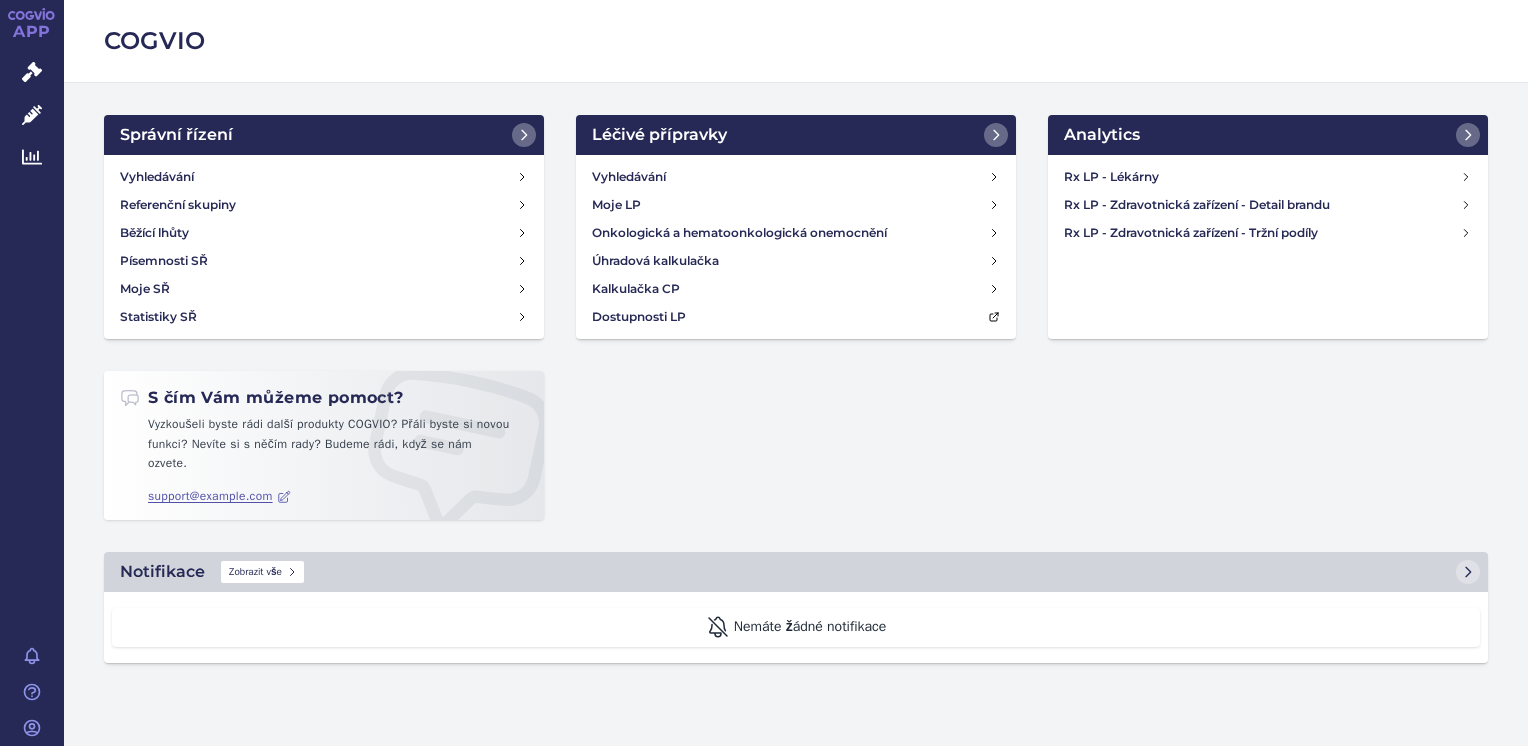 scroll, scrollTop: 0, scrollLeft: 0, axis: both 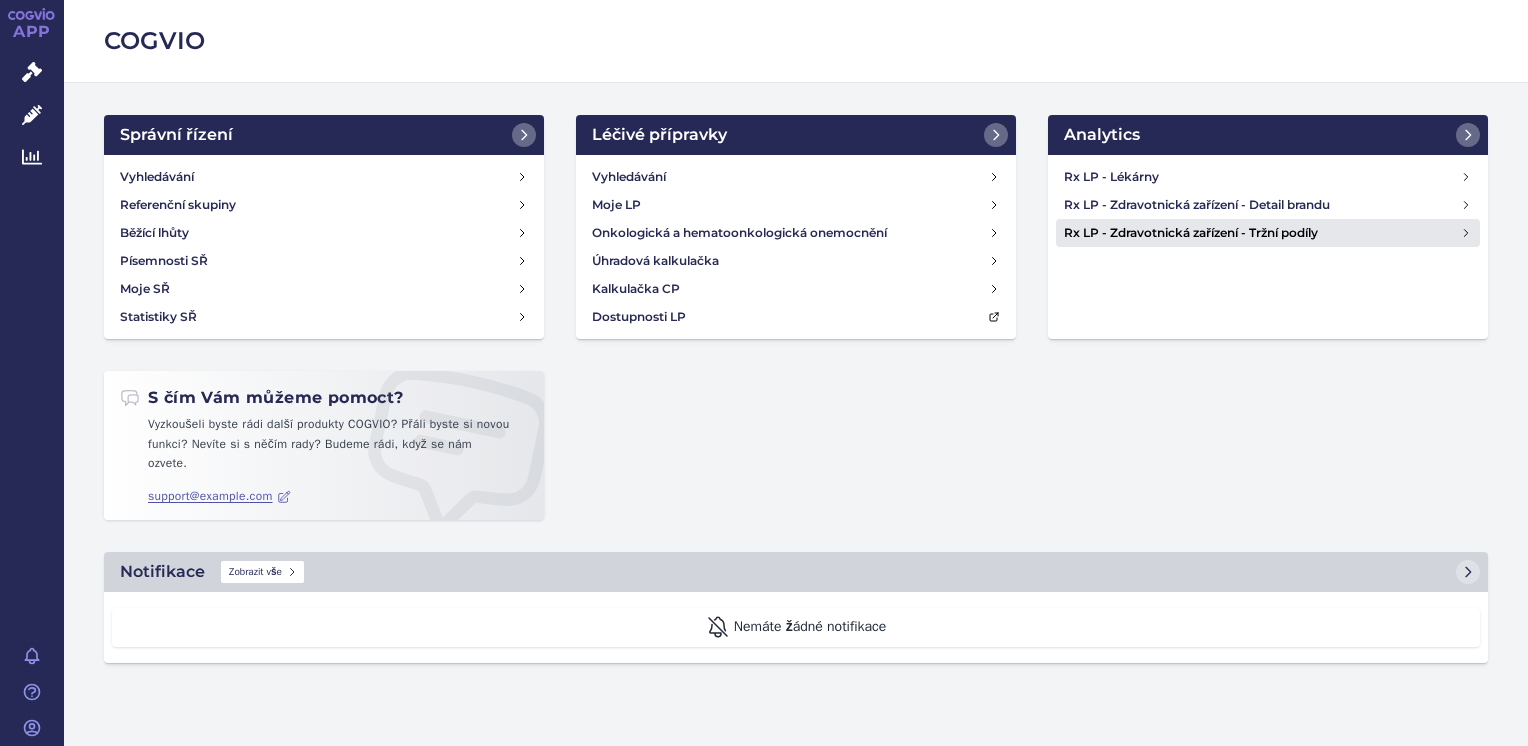 click on "Rx LP - Zdravotnická zařízení - Tržní podíly" at bounding box center [1262, 233] 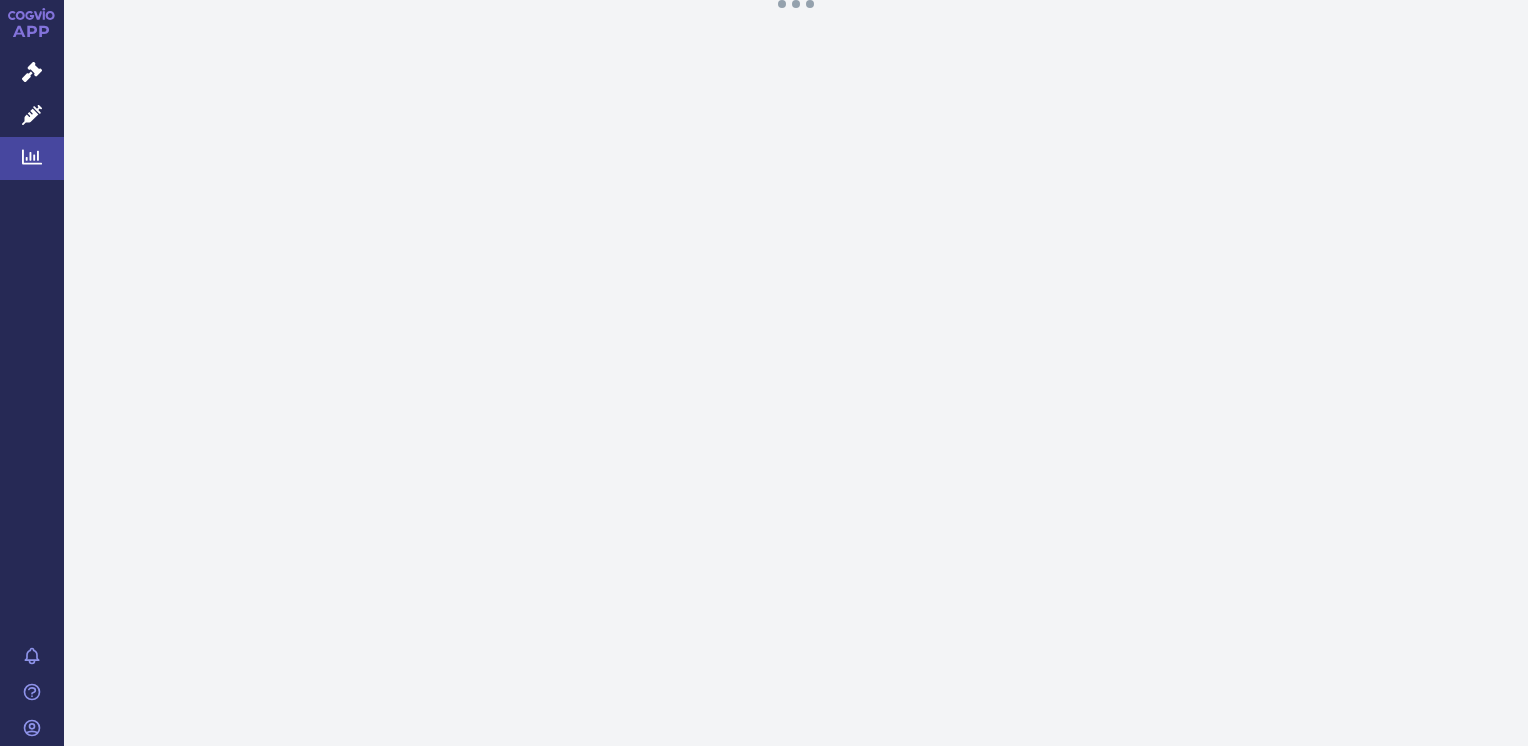 scroll, scrollTop: 0, scrollLeft: 0, axis: both 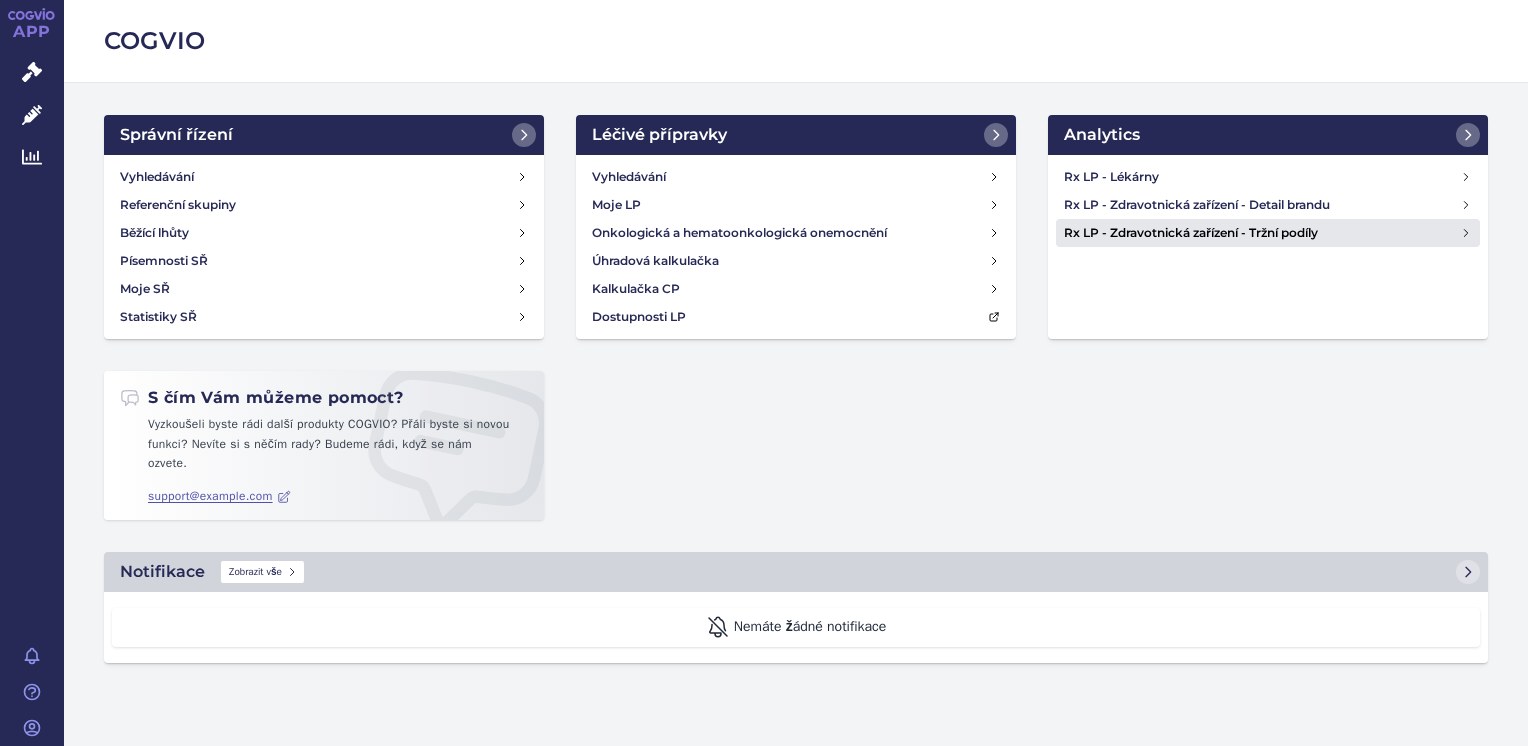 click on "Rx LP - Zdravotnická zařízení - Tržní podíly" at bounding box center (1262, 233) 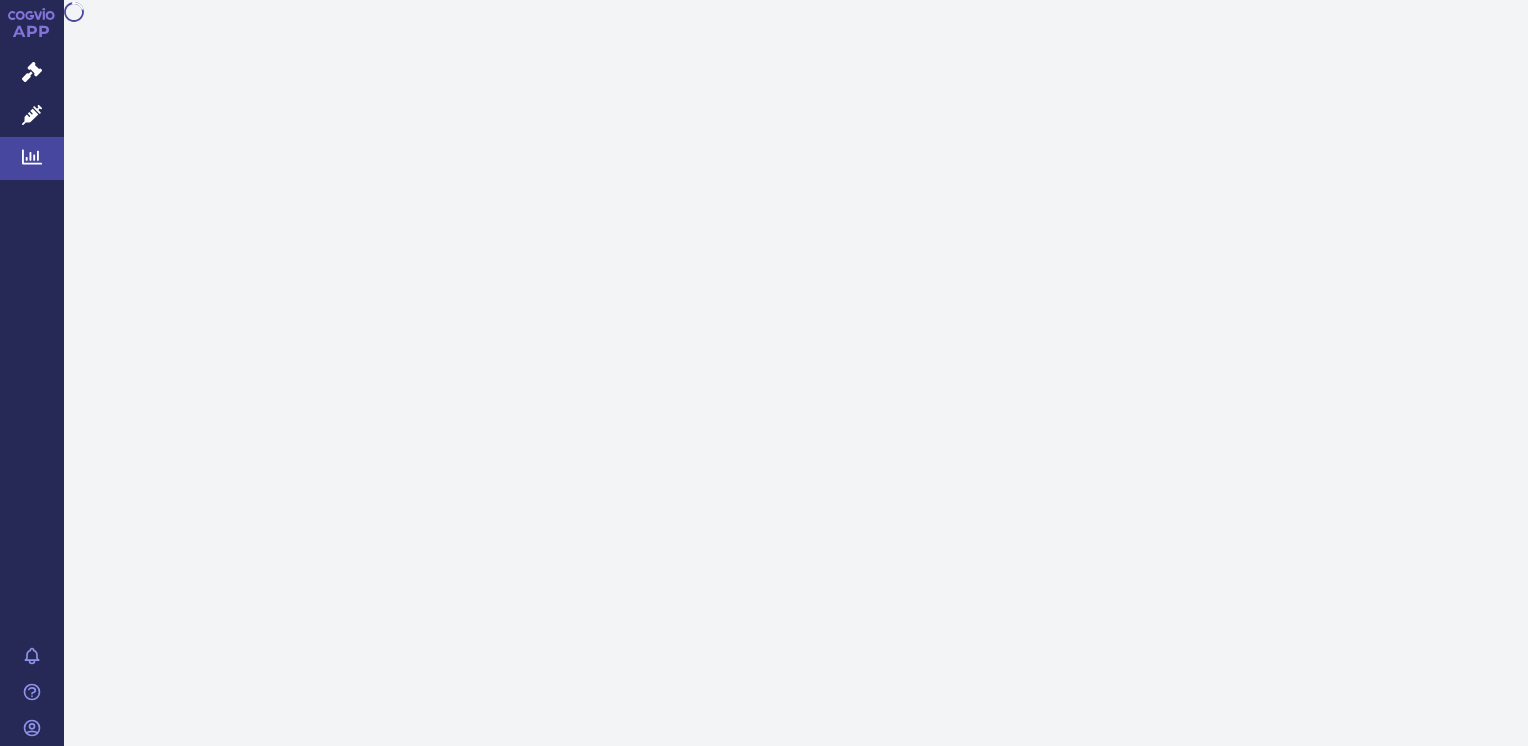 scroll, scrollTop: 0, scrollLeft: 0, axis: both 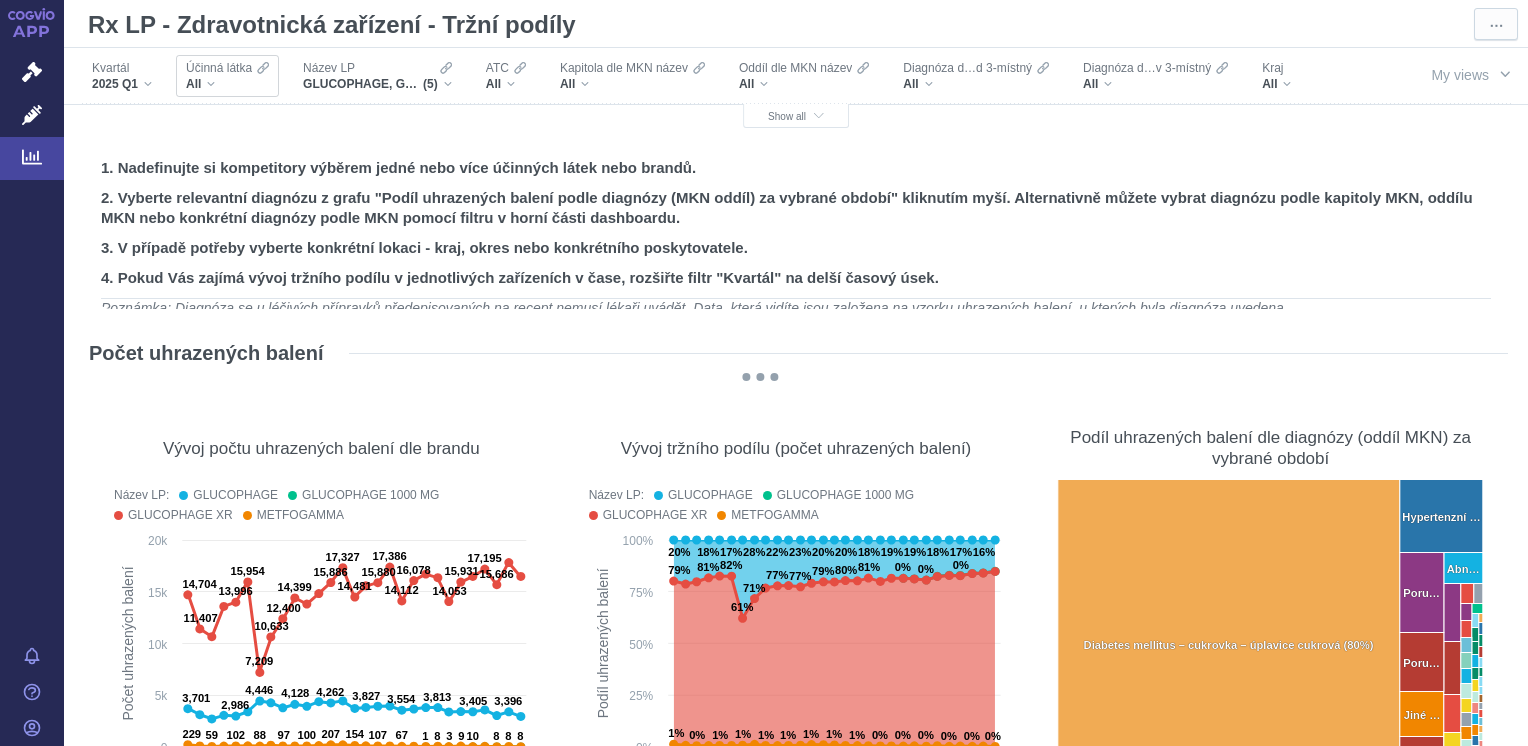 click on "All" at bounding box center (227, 84) 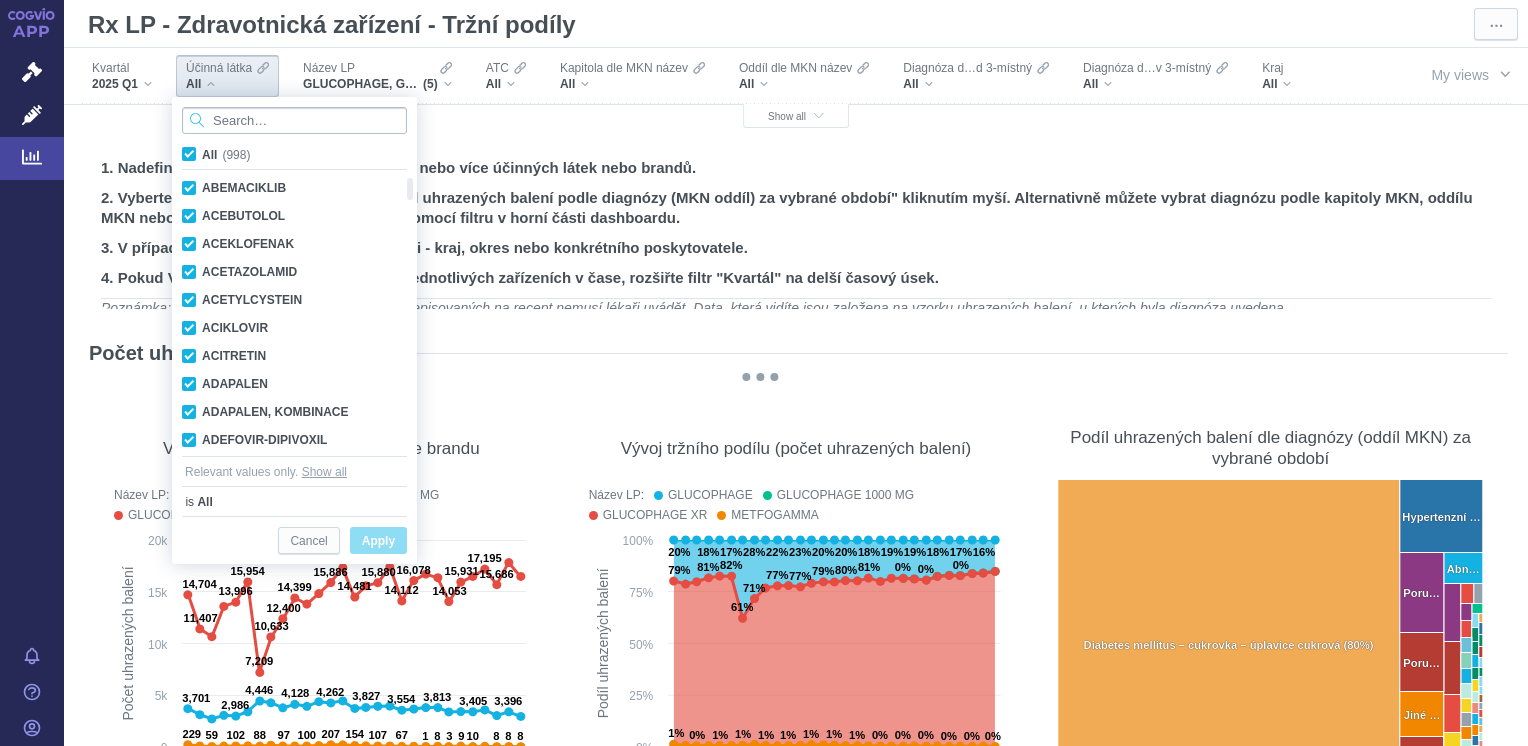 click at bounding box center (294, 120) 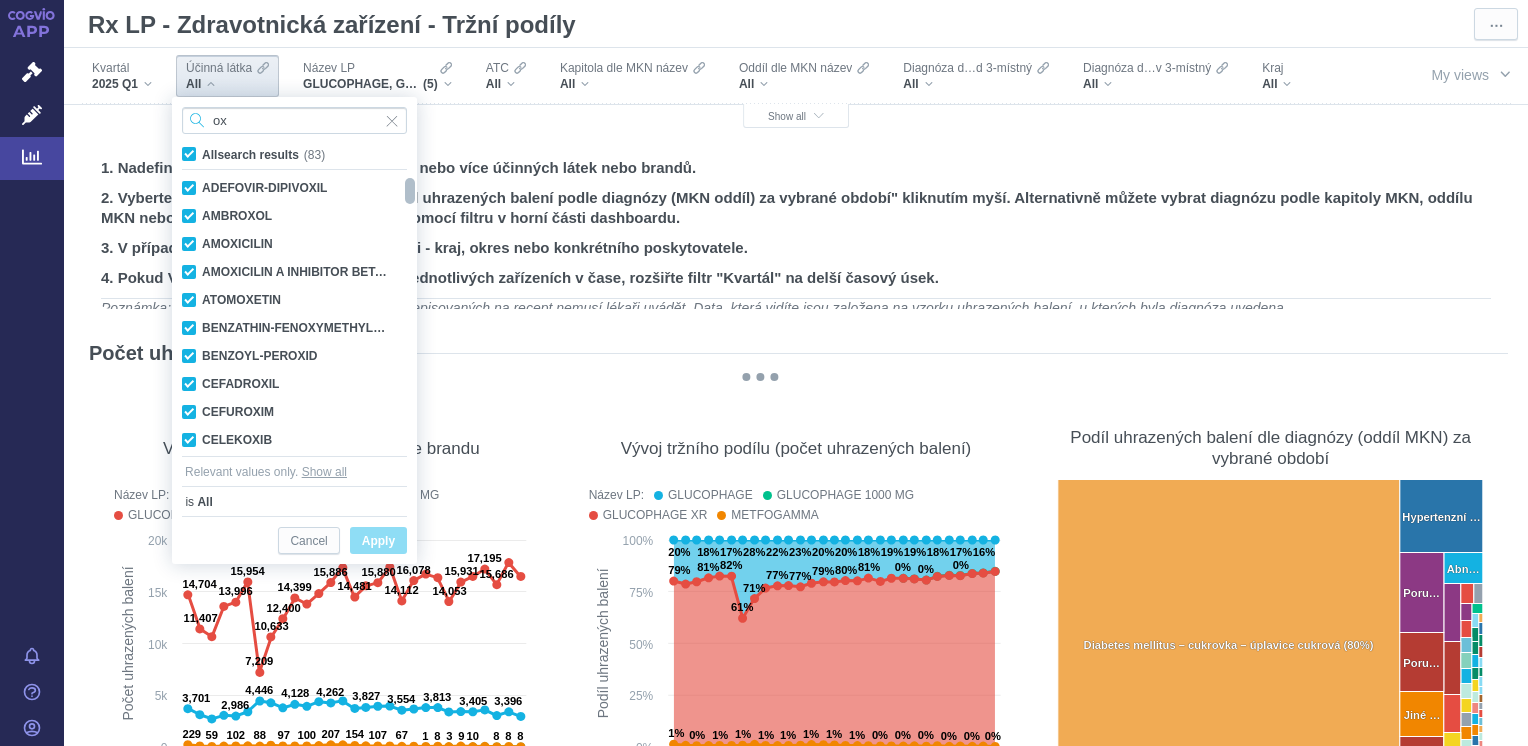 click at bounding box center [410, 191] 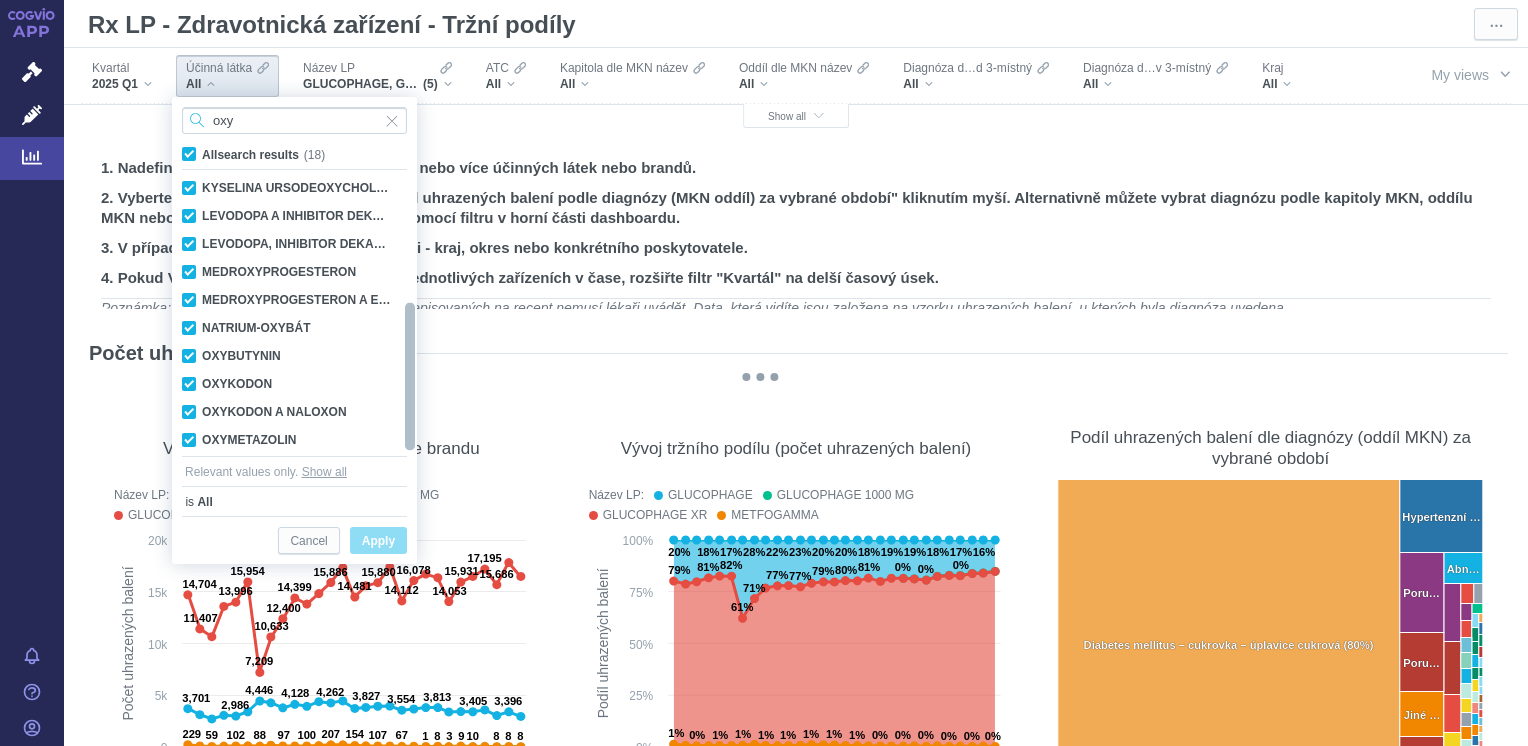 drag, startPoint x: 407, startPoint y: 206, endPoint x: 420, endPoint y: 337, distance: 131.64346 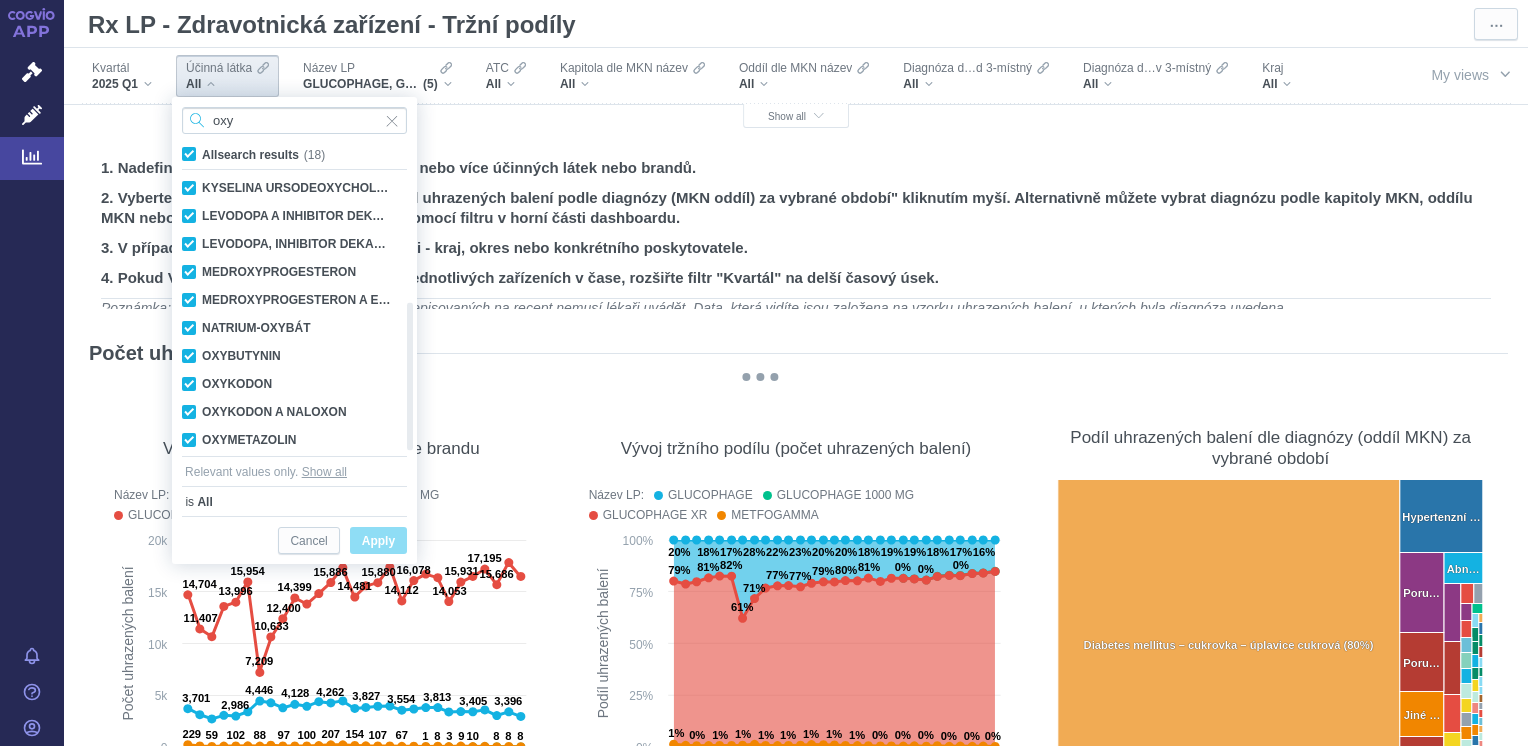 type on "oxy" 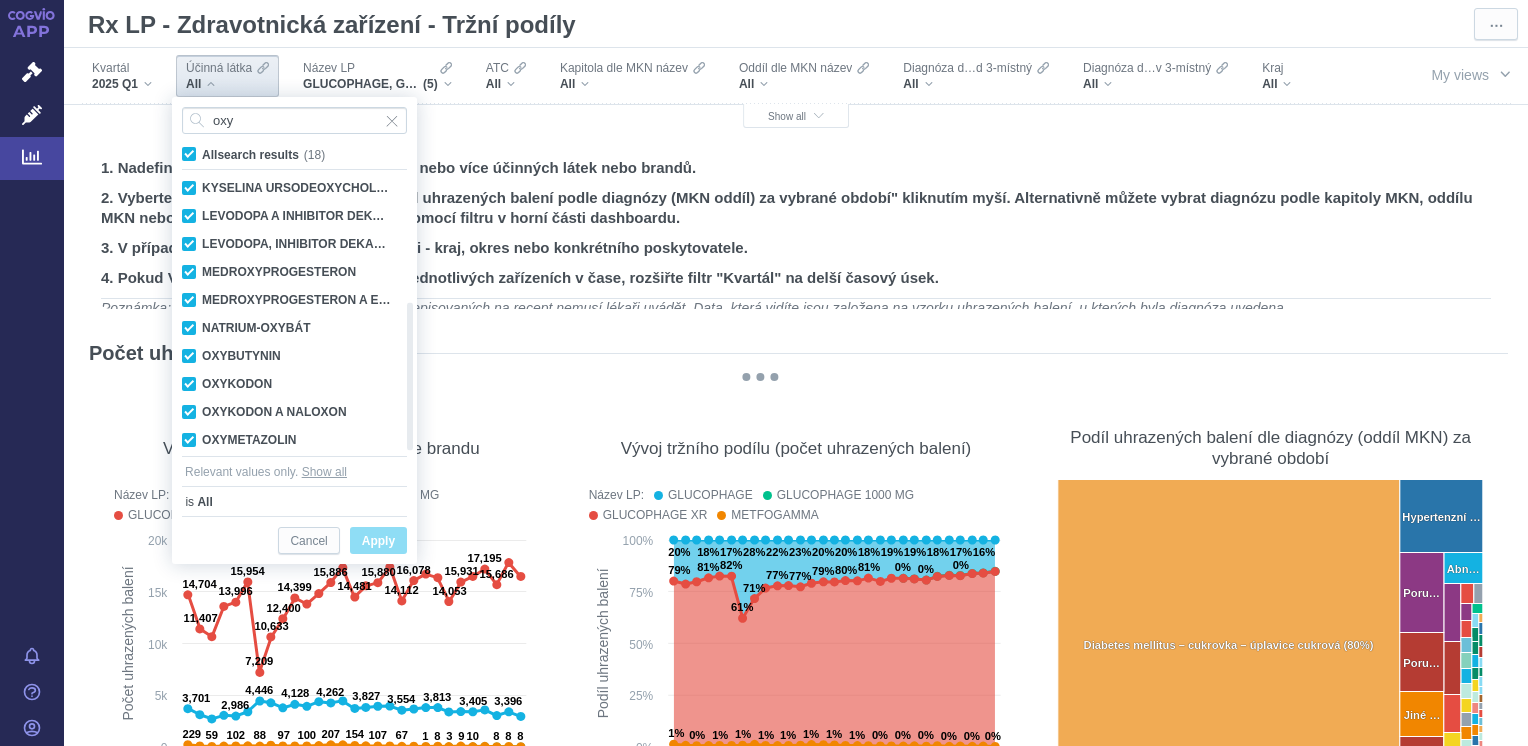 click on "All  search results (18)" at bounding box center (263, 155) 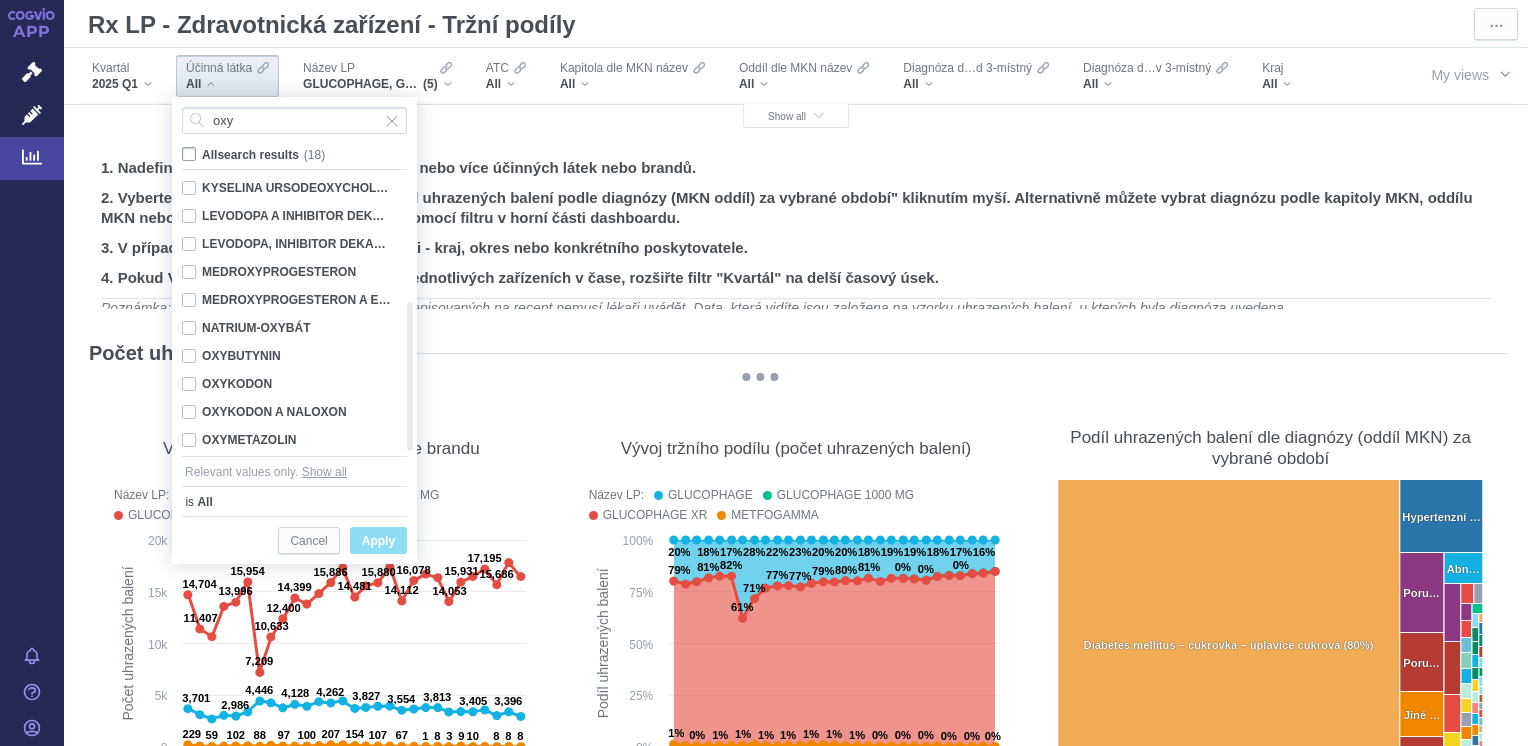 checkbox on "false" 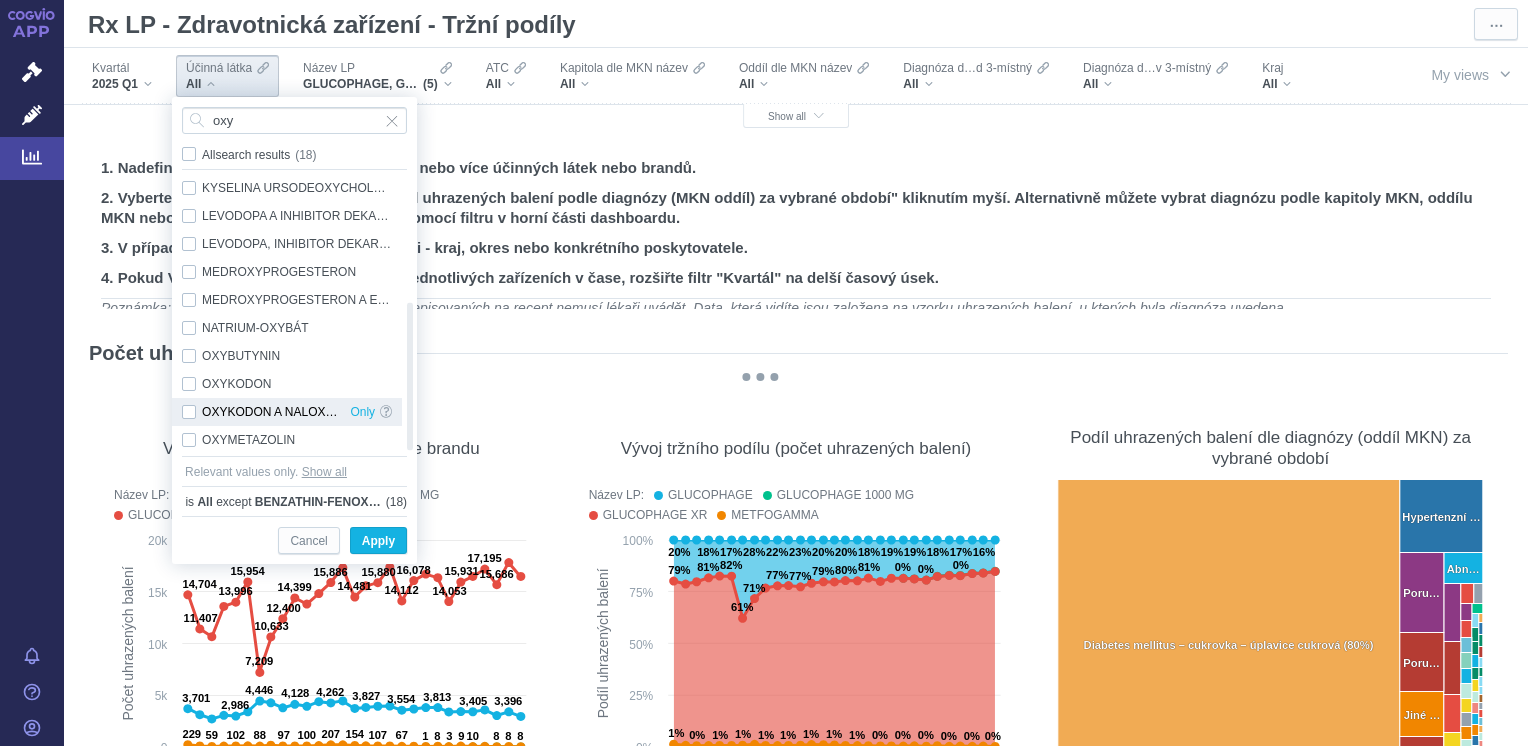 click on "OXYKODON A NALOXON Only" at bounding box center [287, 412] 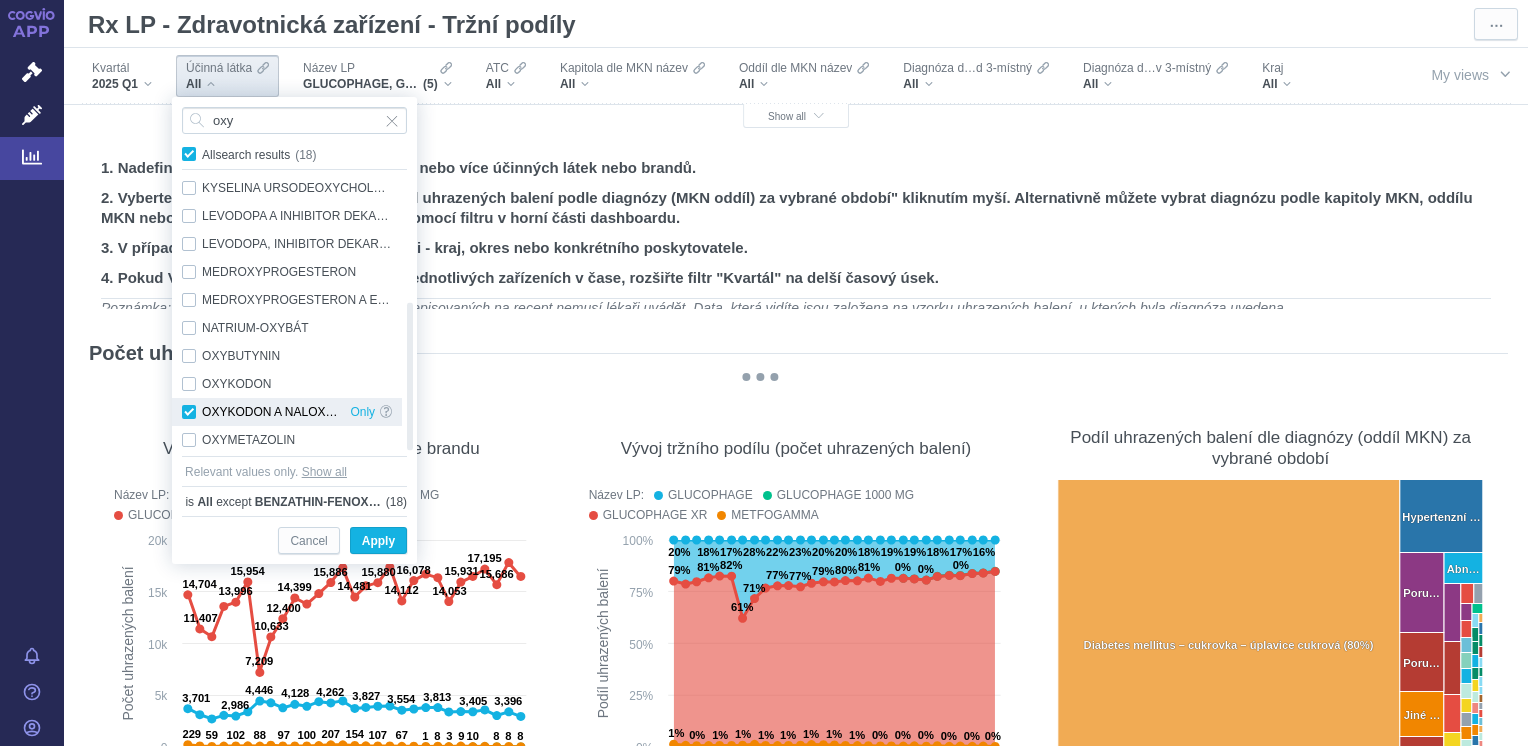checkbox on "true" 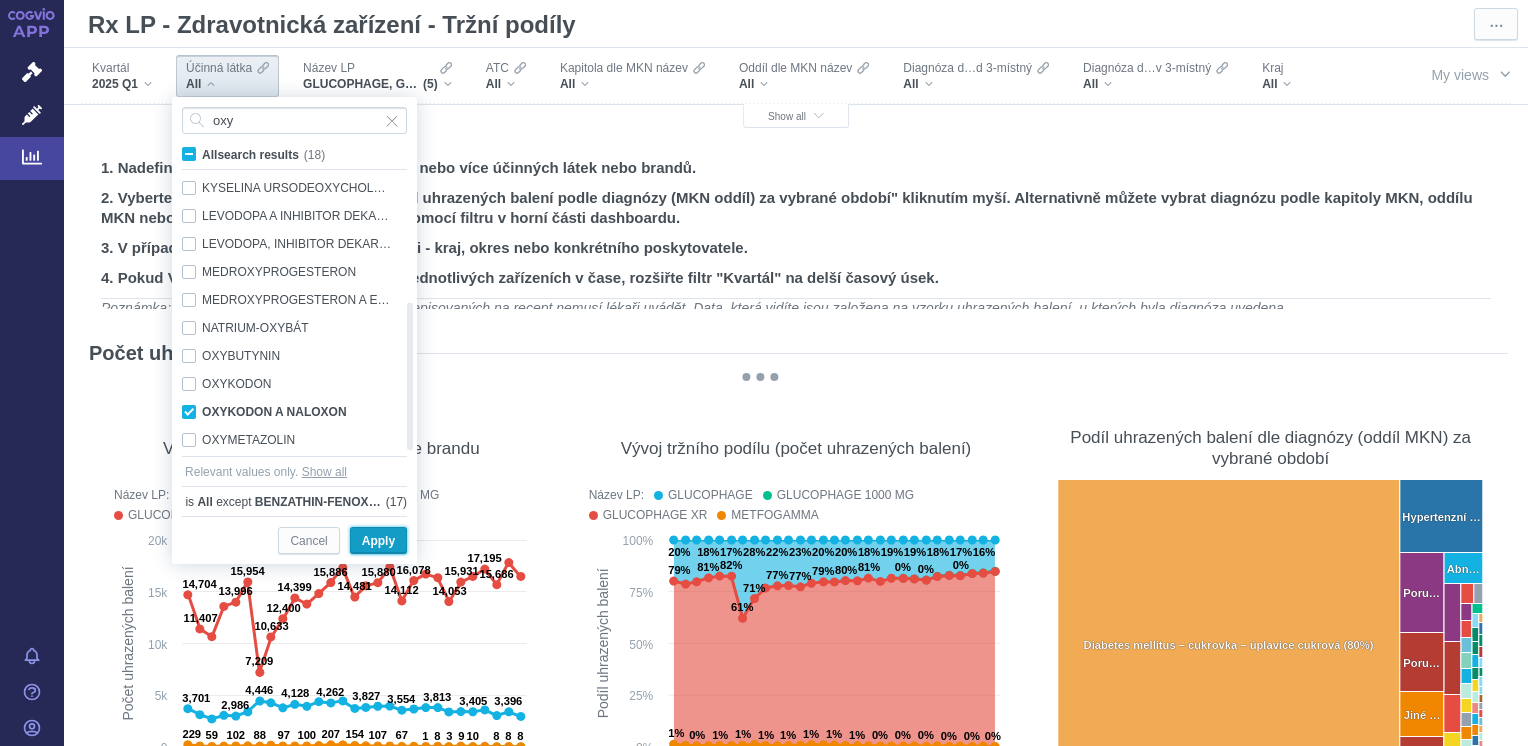 click on "Apply" at bounding box center [378, 541] 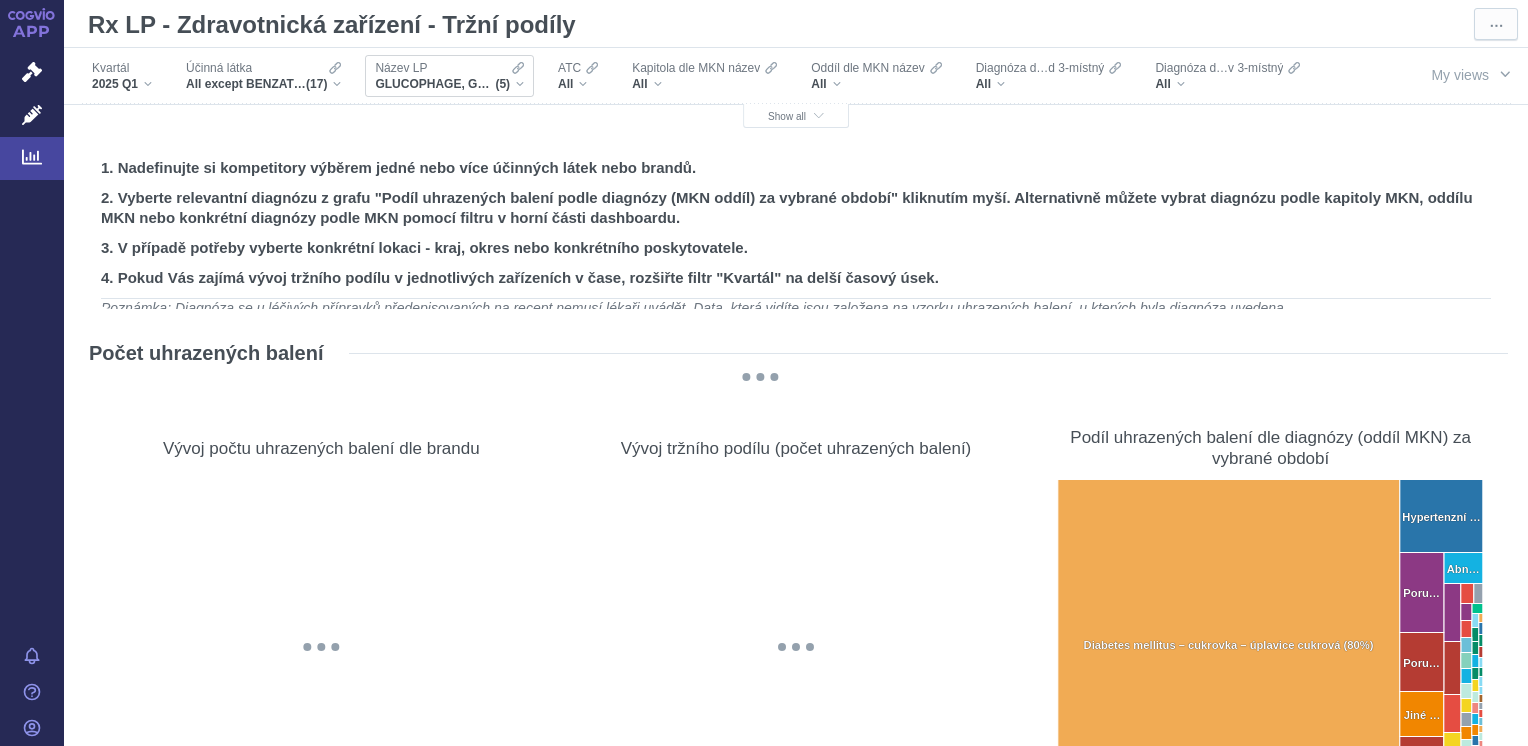 click on "Název LP GLUCOPHAGE, GLUCOPHAGE 1000 MG, GLUCOPHAGE XR, METFOGAMMA, METFOGAMMA 500 (5)" at bounding box center (449, 76) 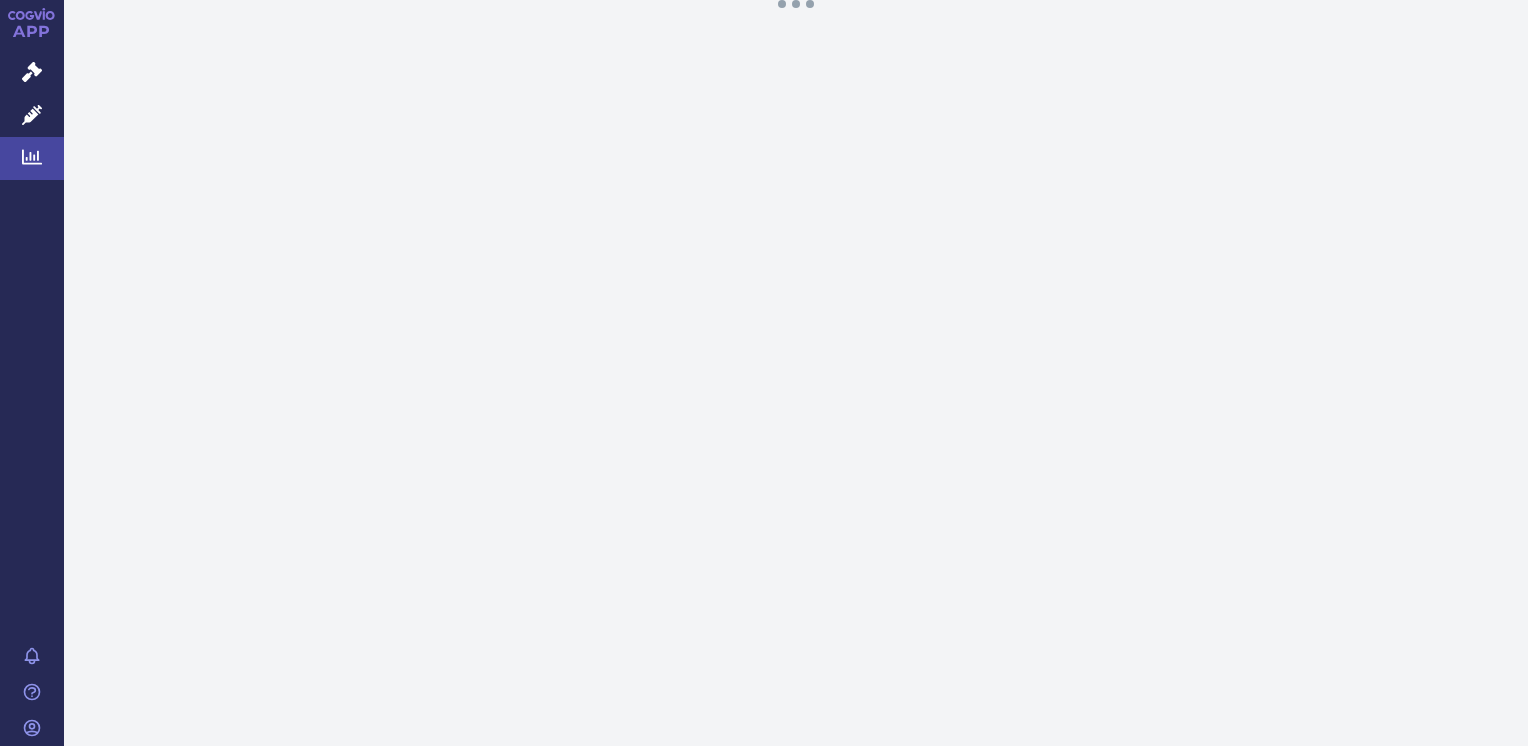 scroll, scrollTop: 0, scrollLeft: 0, axis: both 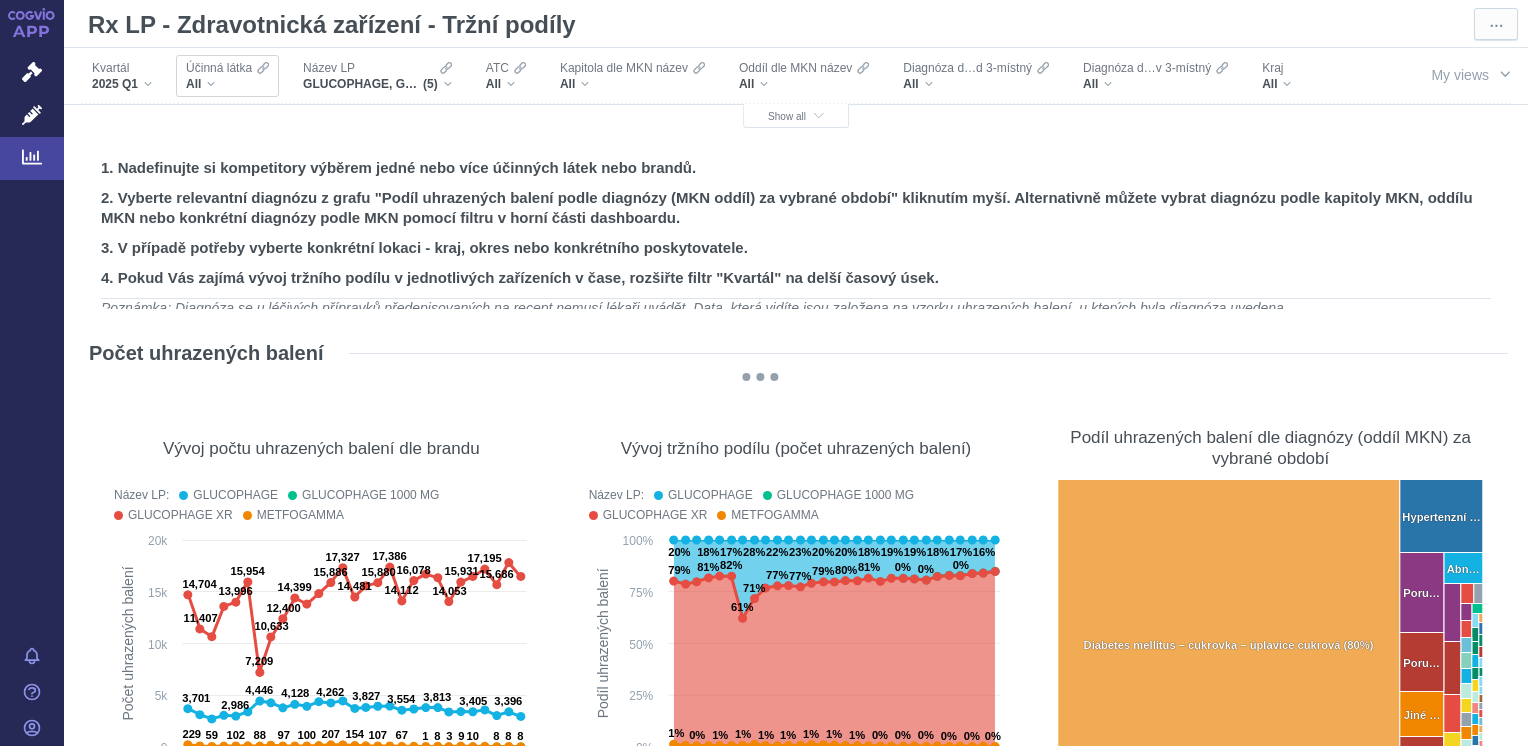 click on "All" at bounding box center (227, 84) 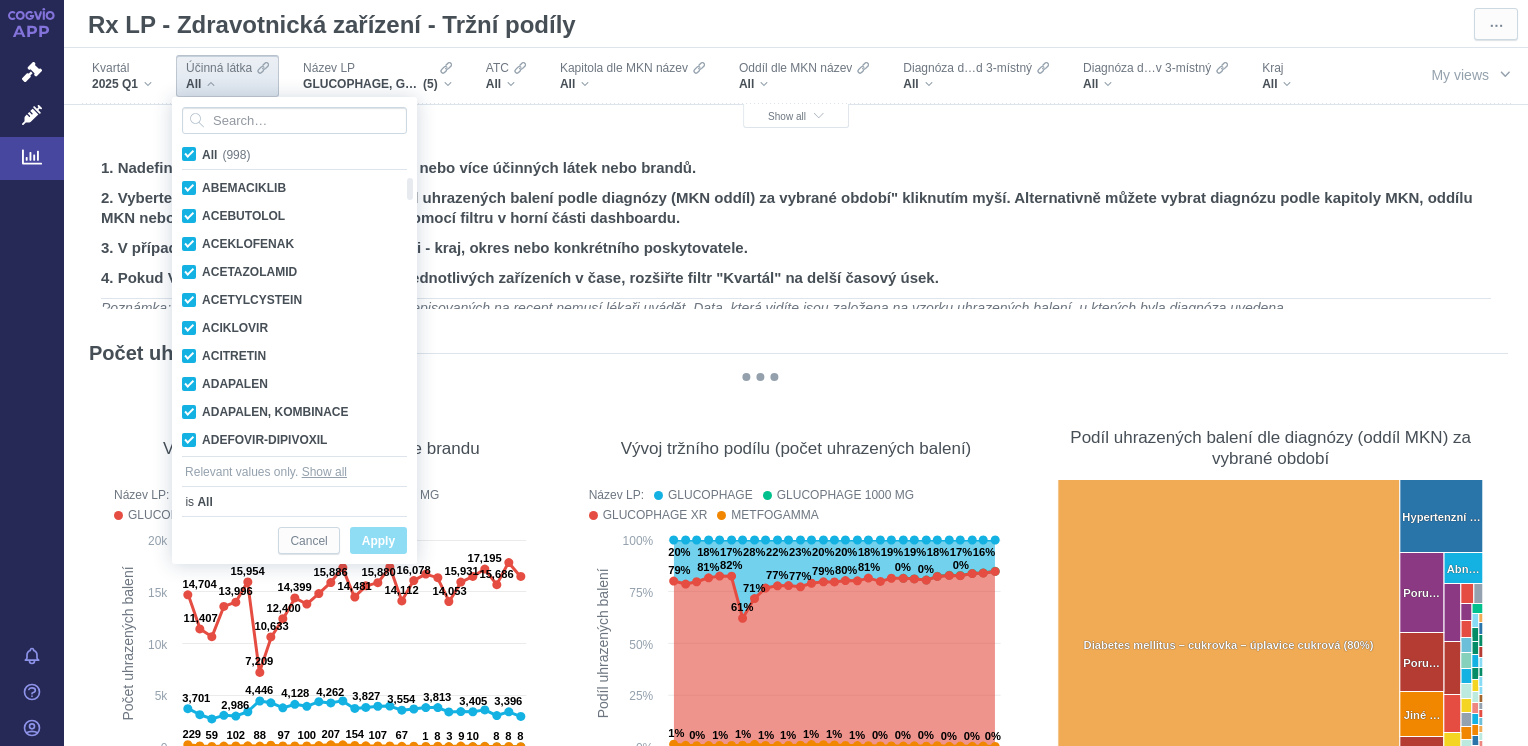 click on "All (998)" at bounding box center [226, 155] 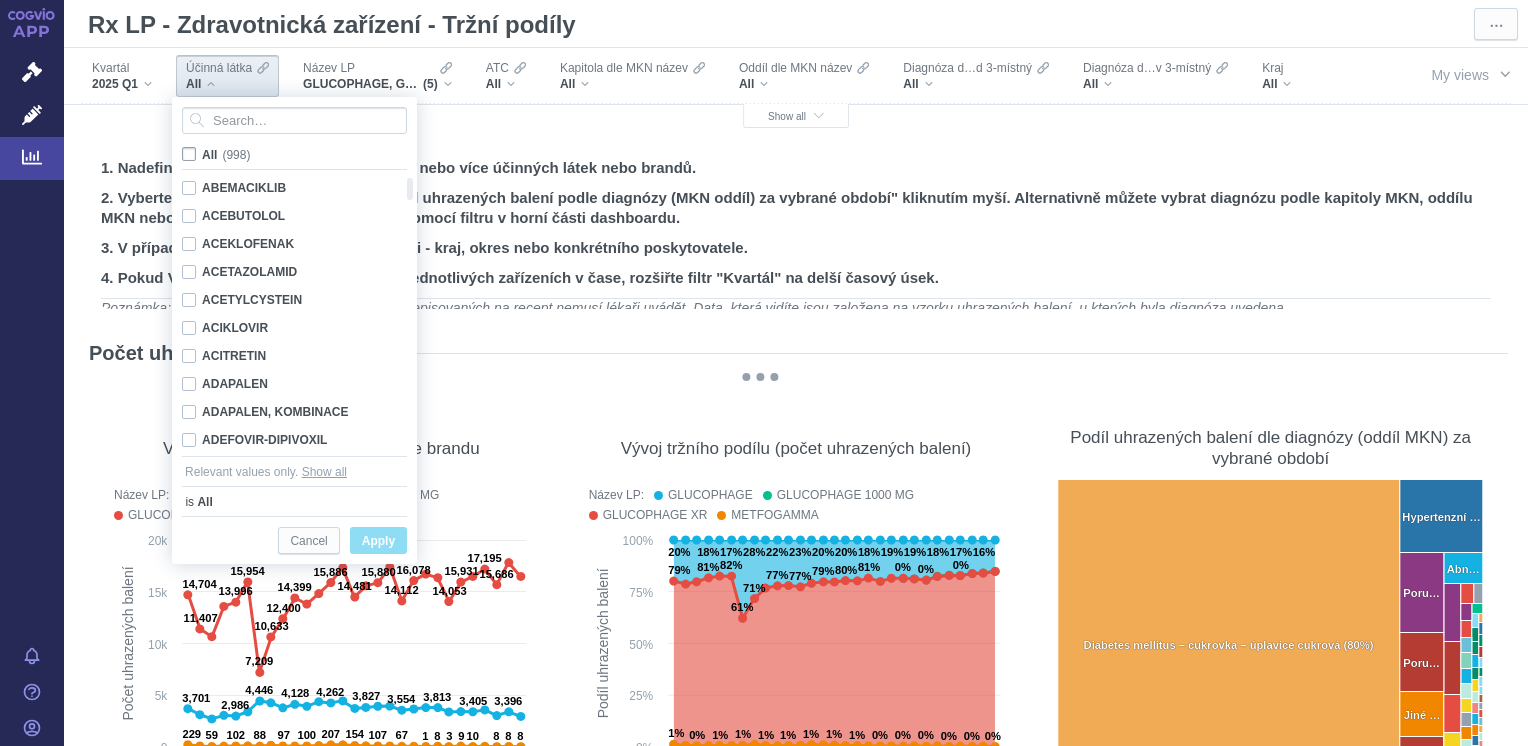 checkbox on "false" 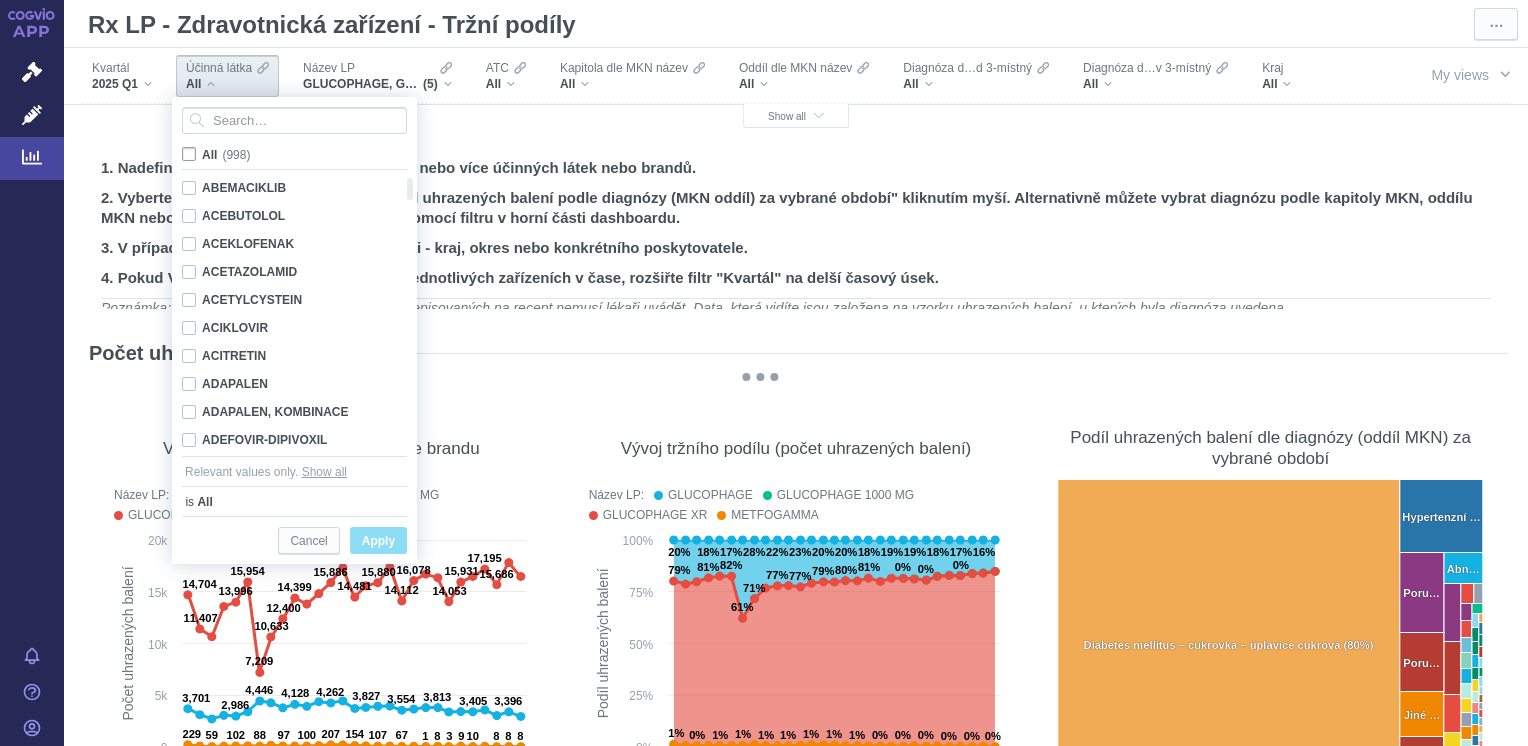 checkbox on "false" 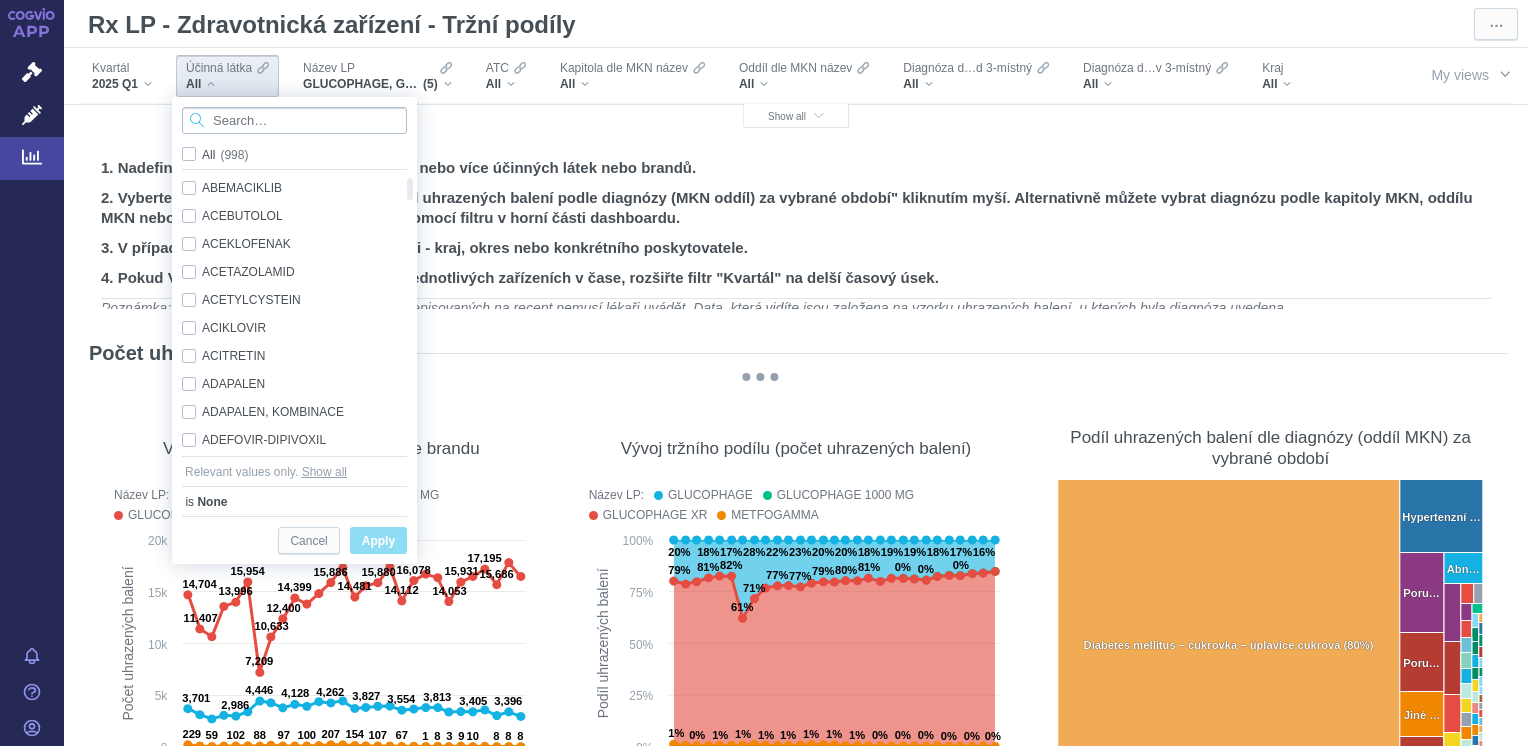 click at bounding box center (294, 120) 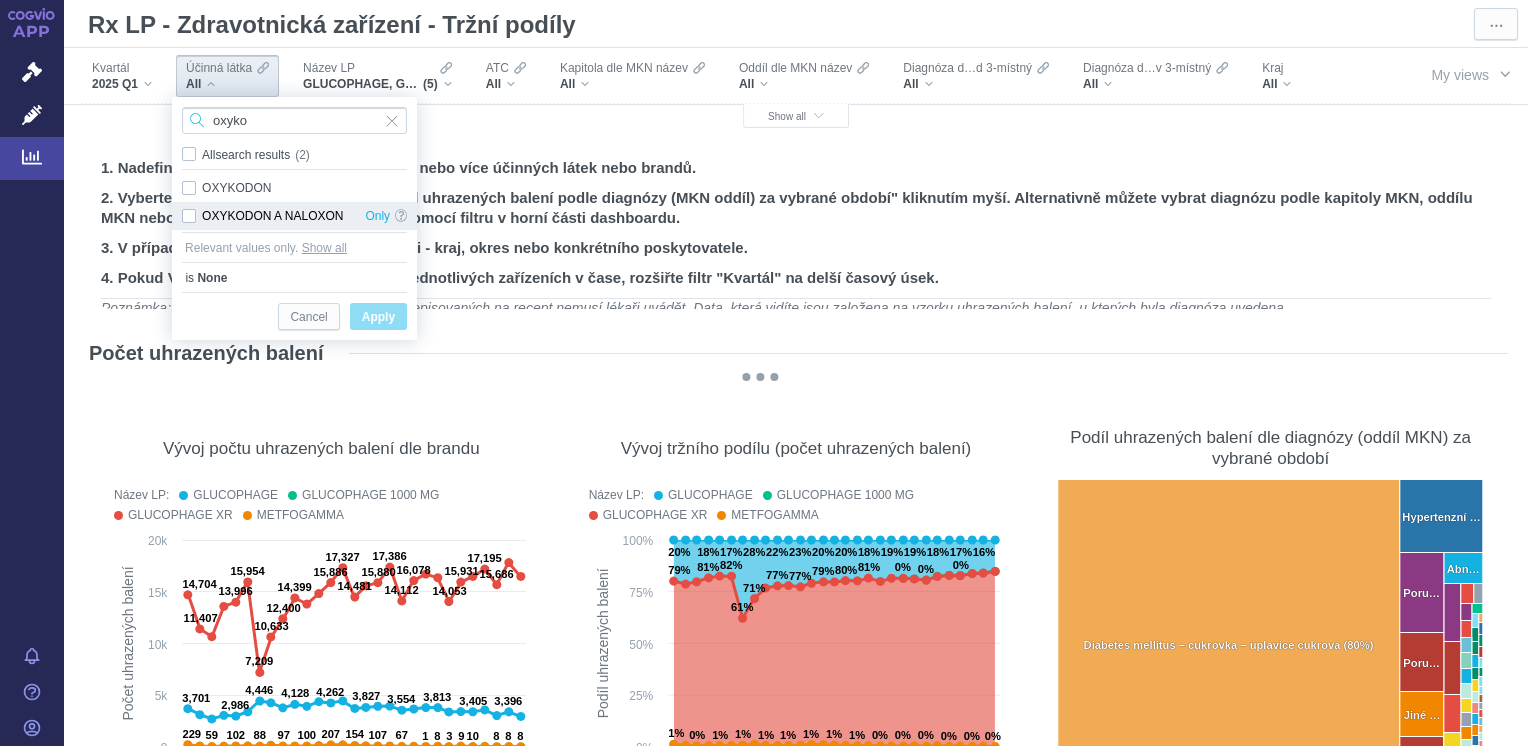 type on "oxyko" 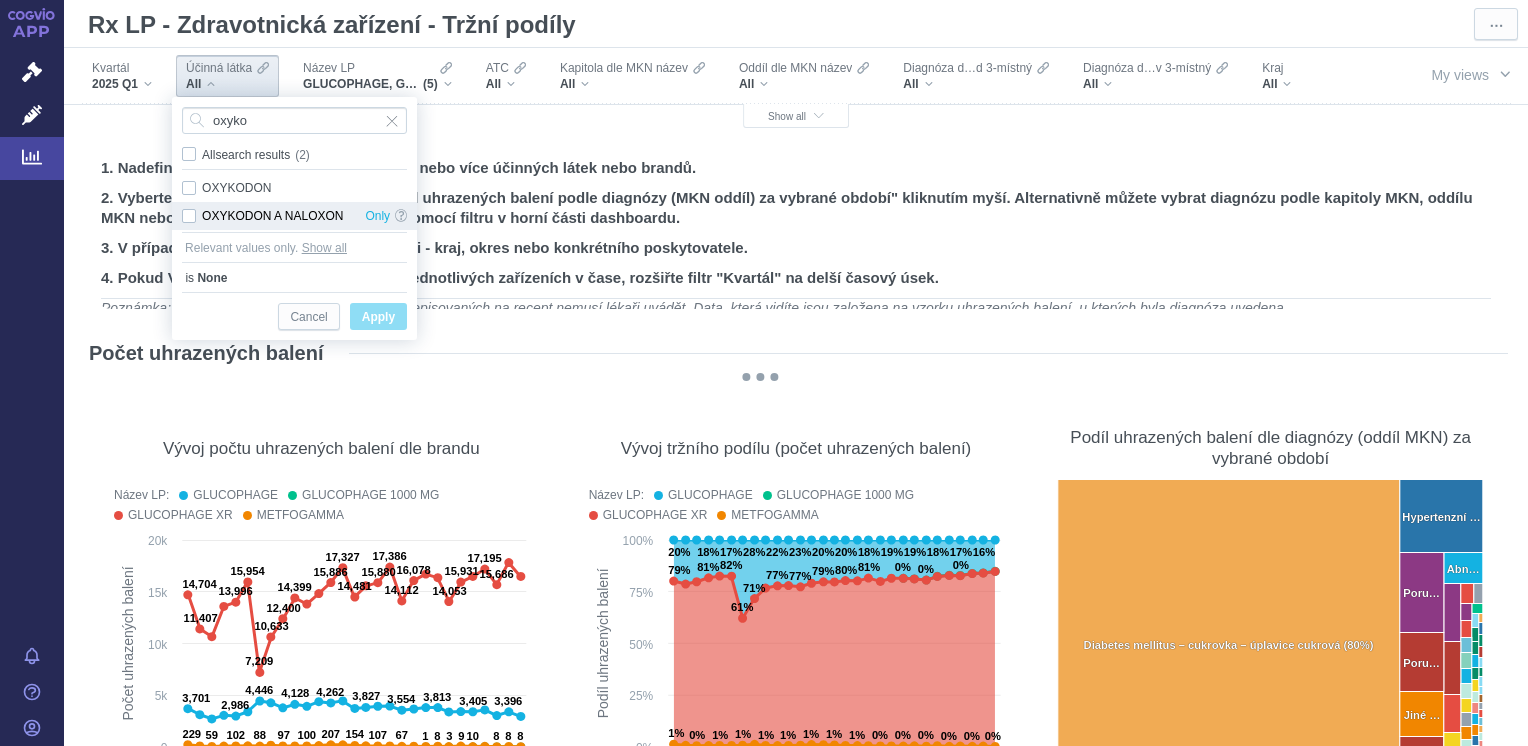 click on "OXYKODON A NALOXON Only" at bounding box center (294, 216) 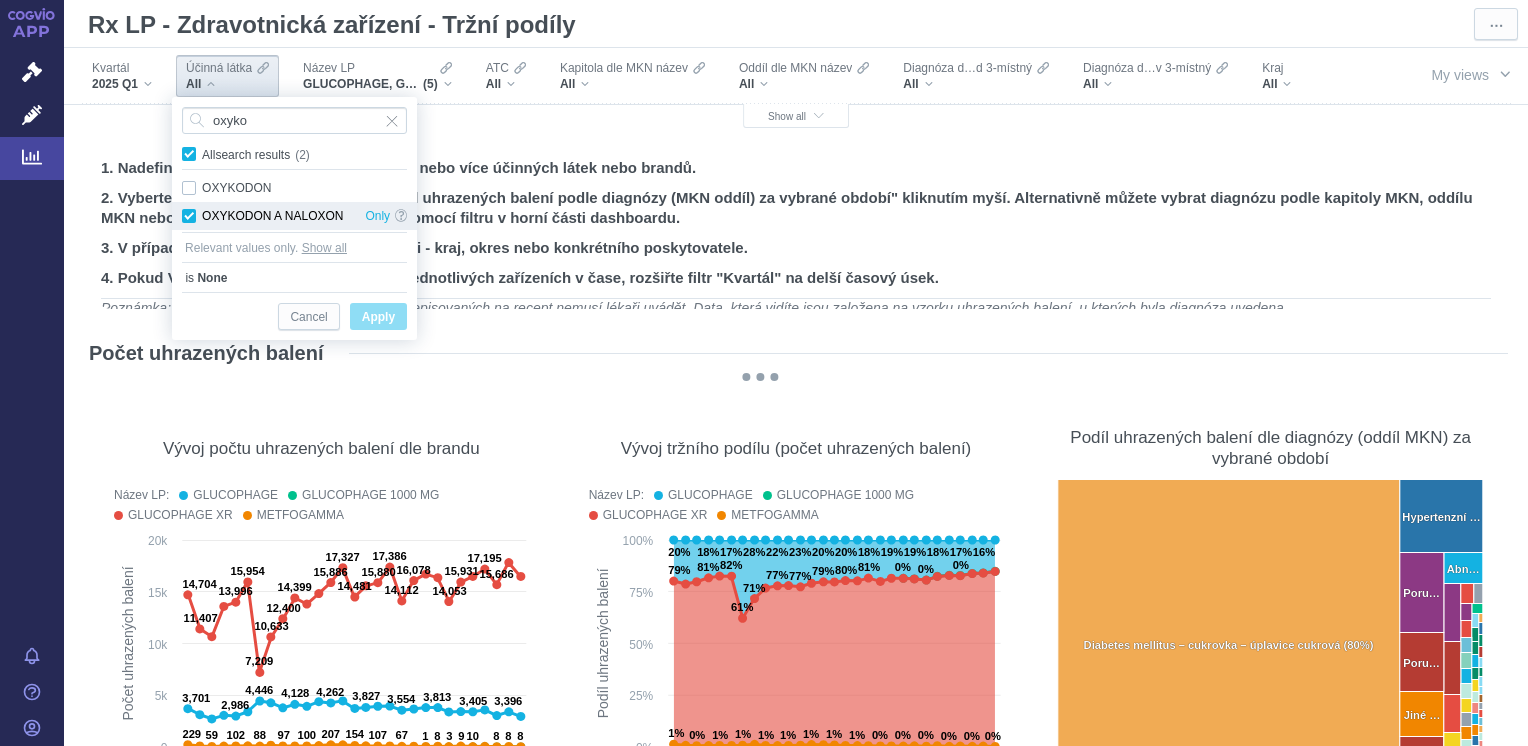 checkbox on "true" 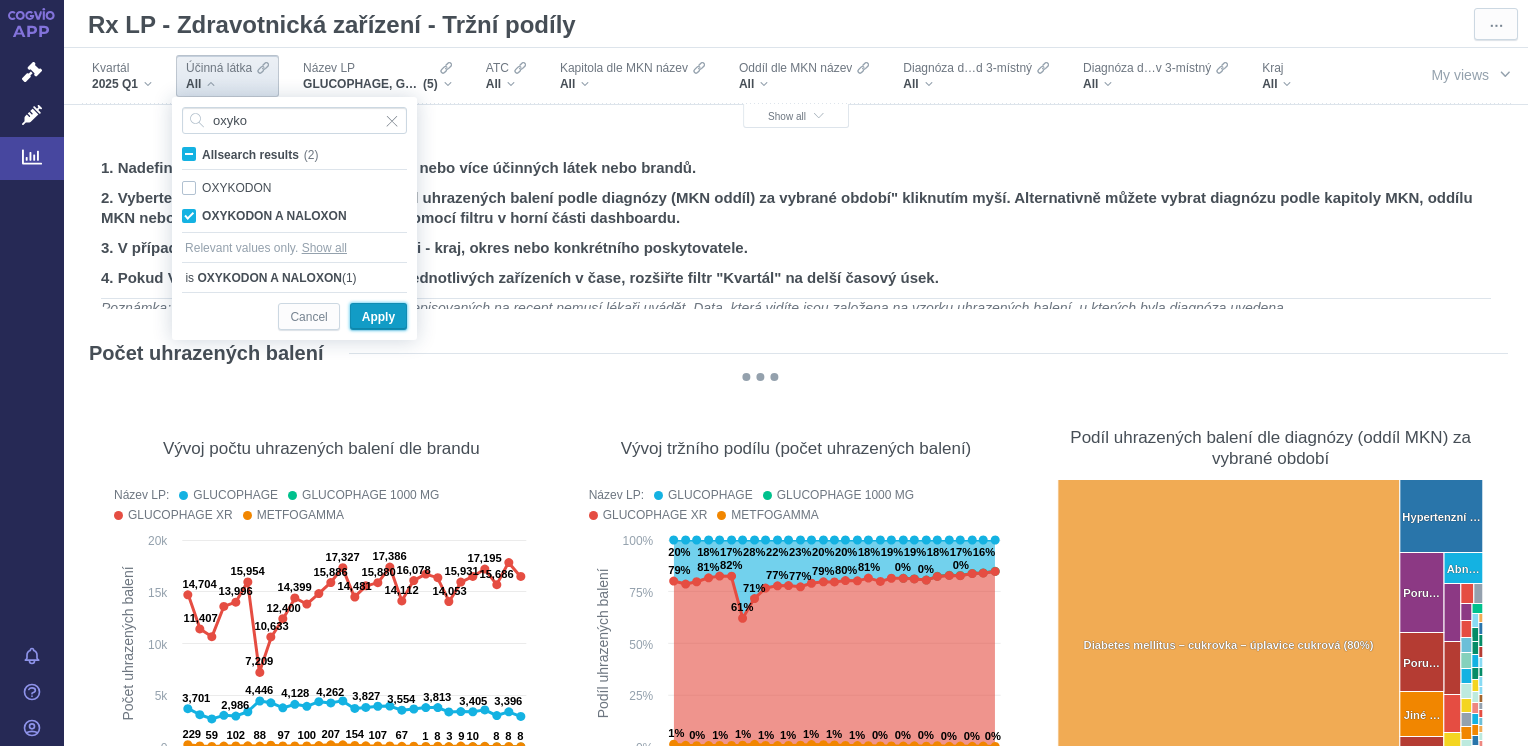 click on "Apply" at bounding box center (378, 317) 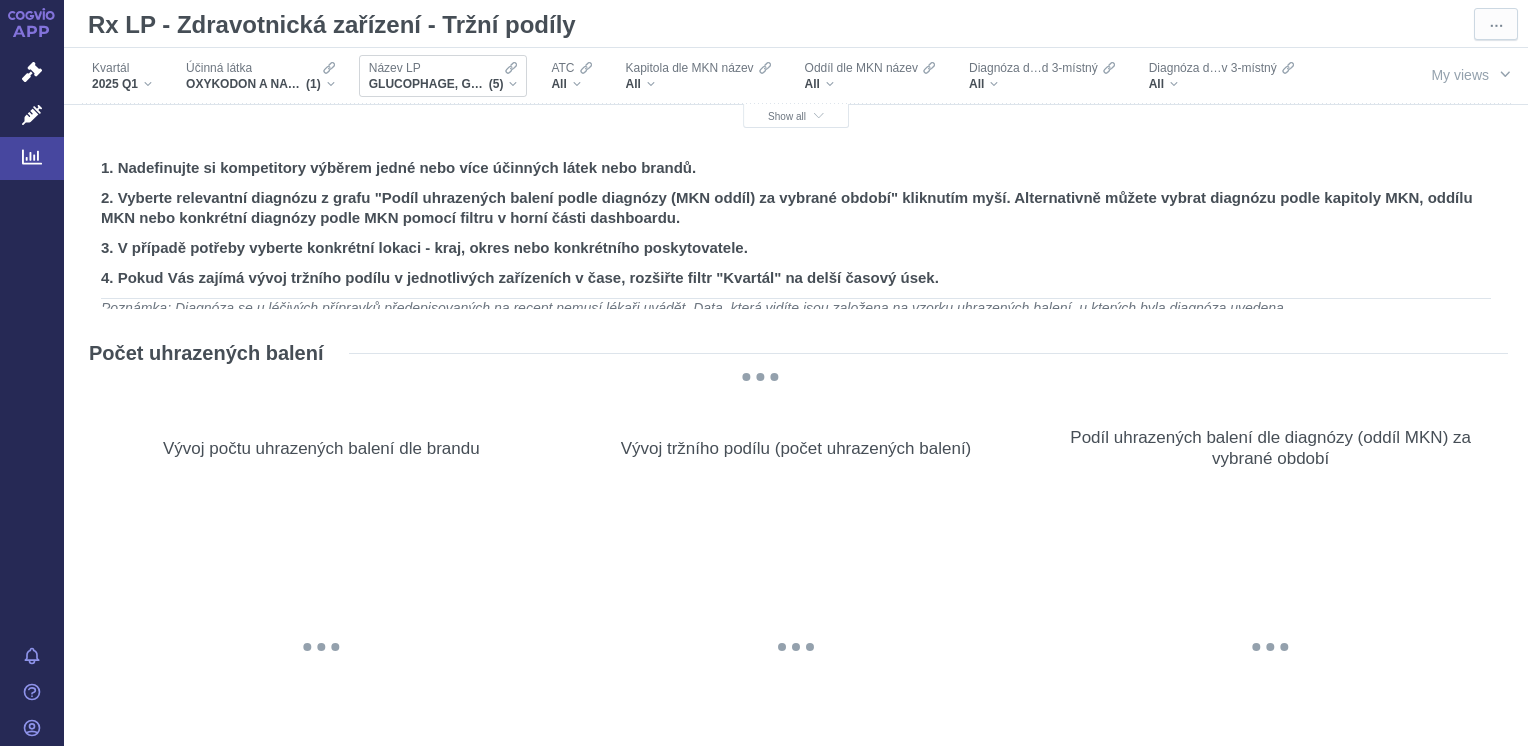 click on "GLUCOPHAGE, GLUCOPHAGE 1000 MG, GLUCOPHAGE XR, METFOGAMMA, METFOGAMMA 500 (5)" at bounding box center [443, 84] 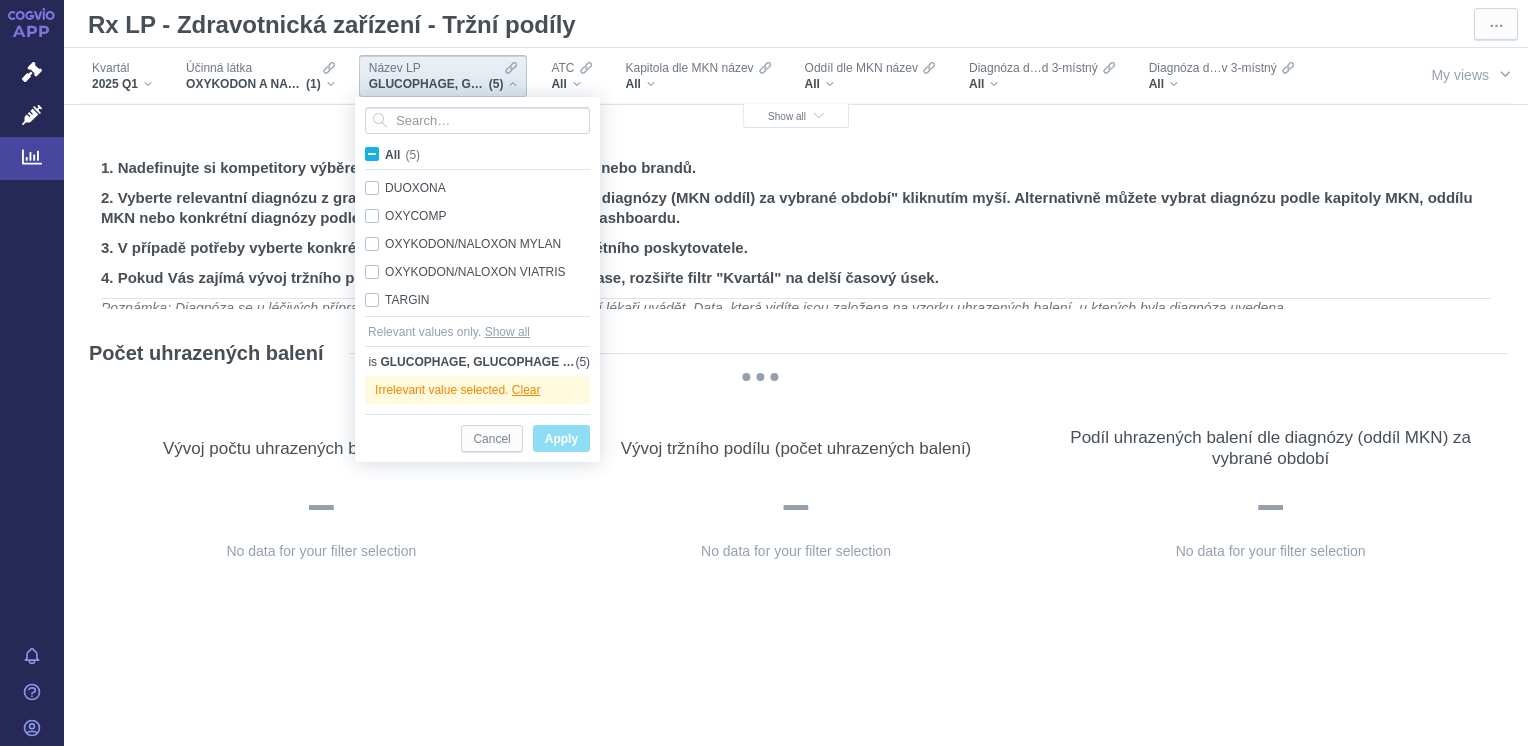click on "All (5)" at bounding box center [402, 155] 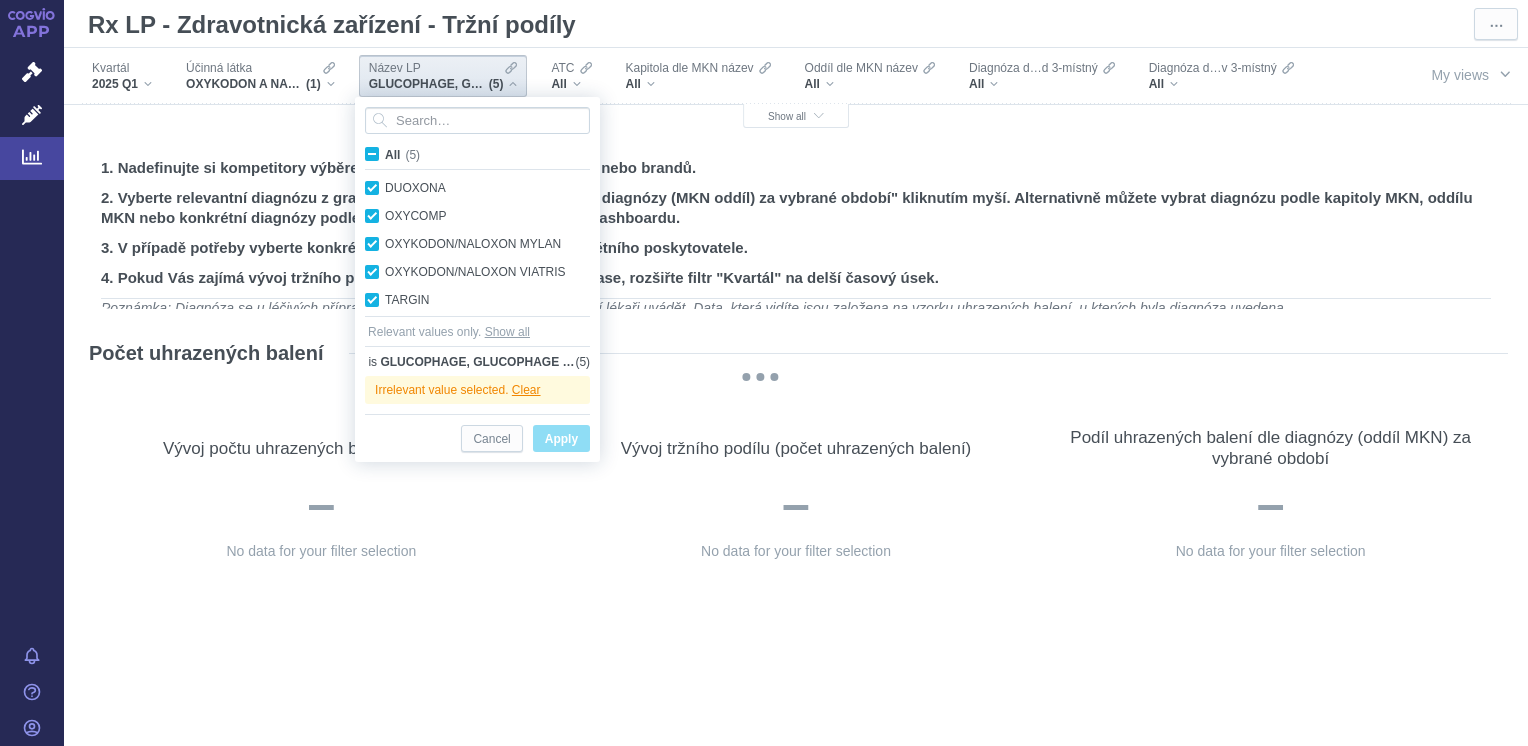 checkbox on "true" 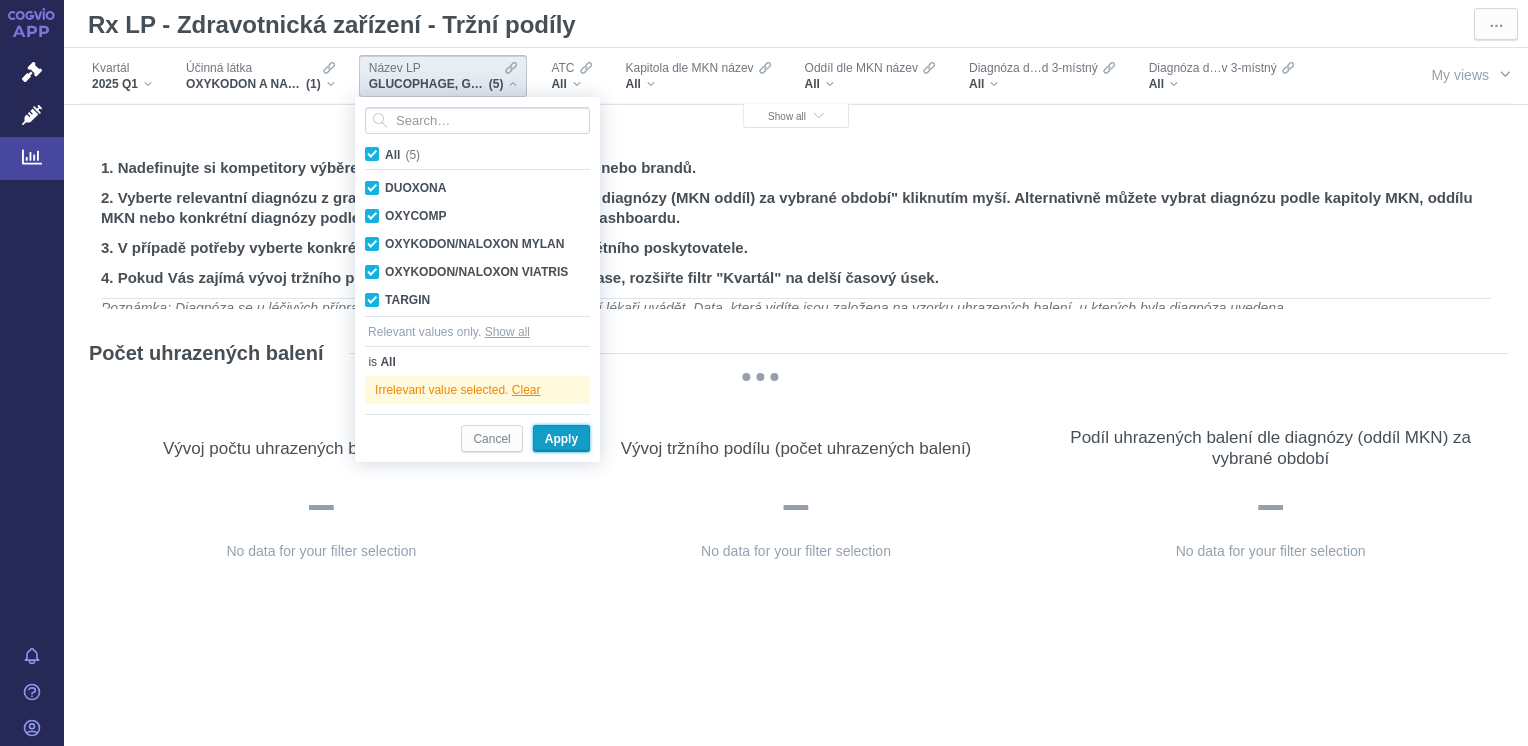 click on "Apply" at bounding box center (561, 439) 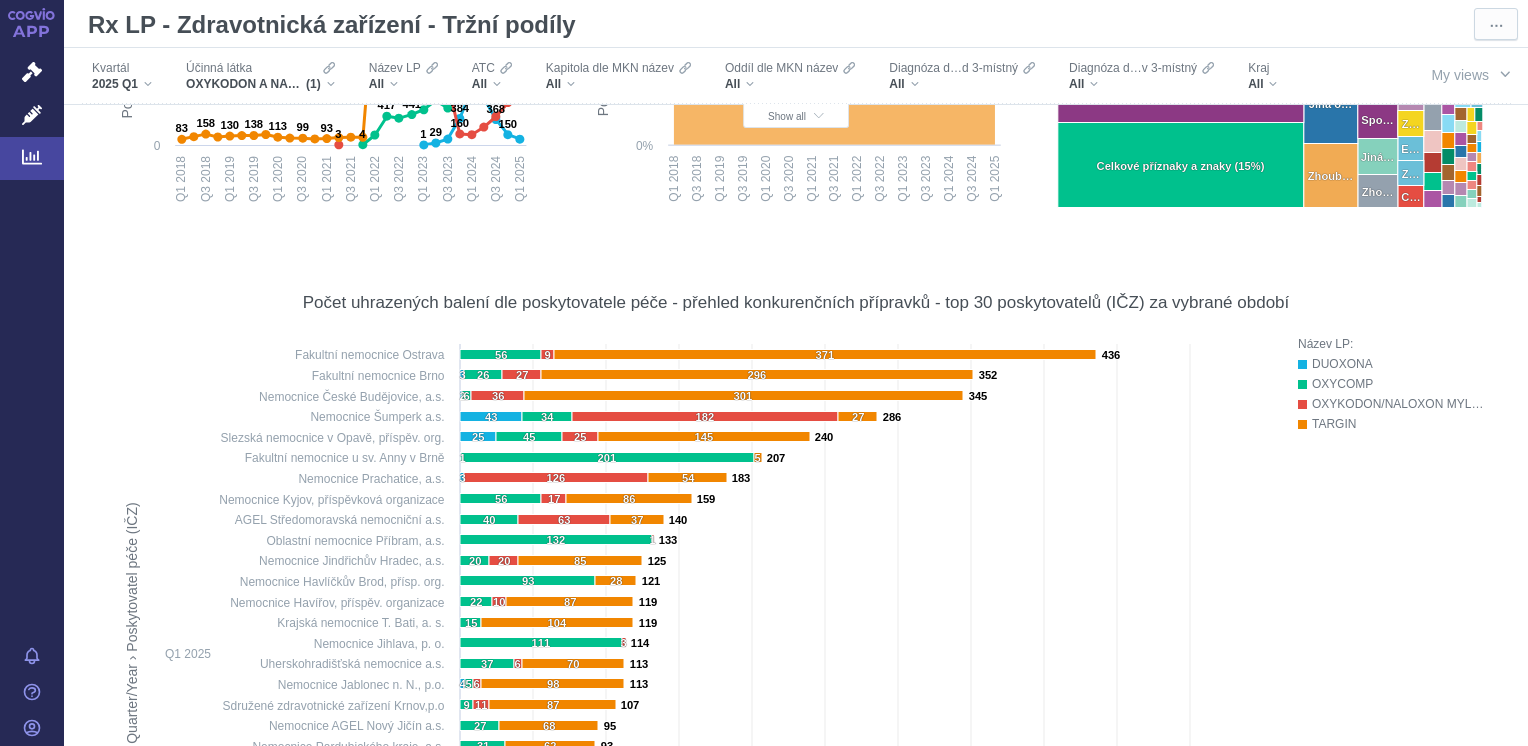 scroll, scrollTop: 588, scrollLeft: 0, axis: vertical 